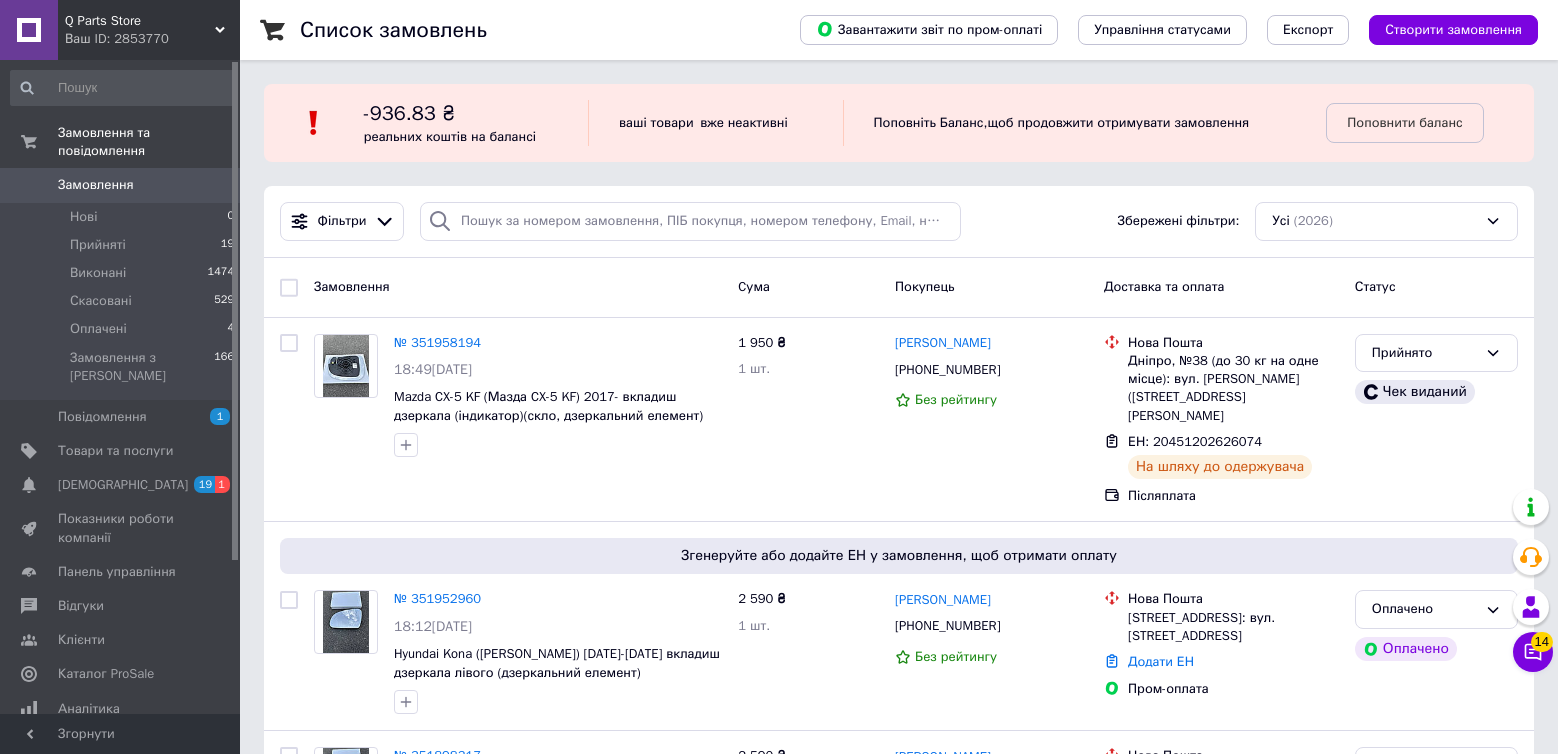 scroll, scrollTop: 0, scrollLeft: 0, axis: both 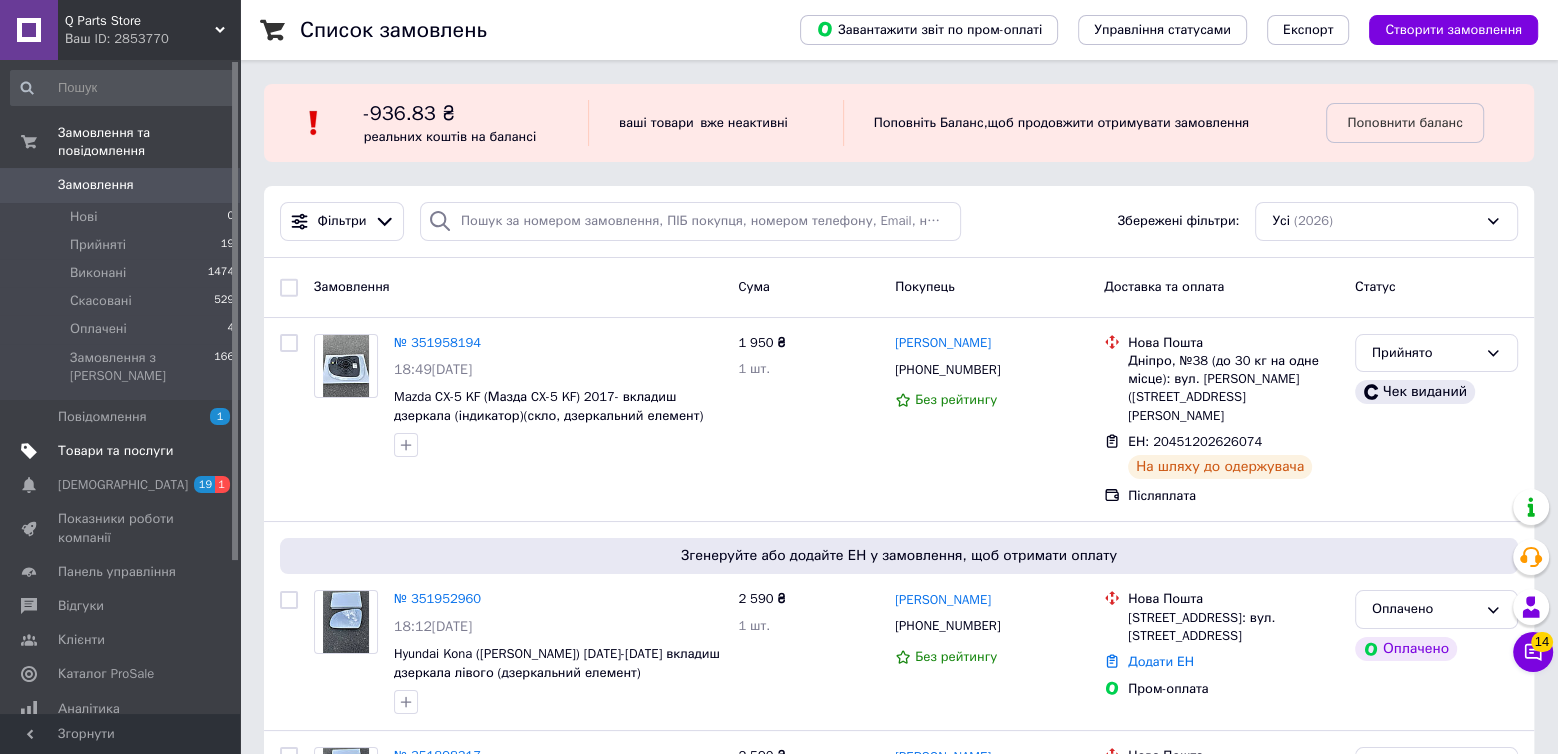 click on "Товари та послуги" at bounding box center [115, 451] 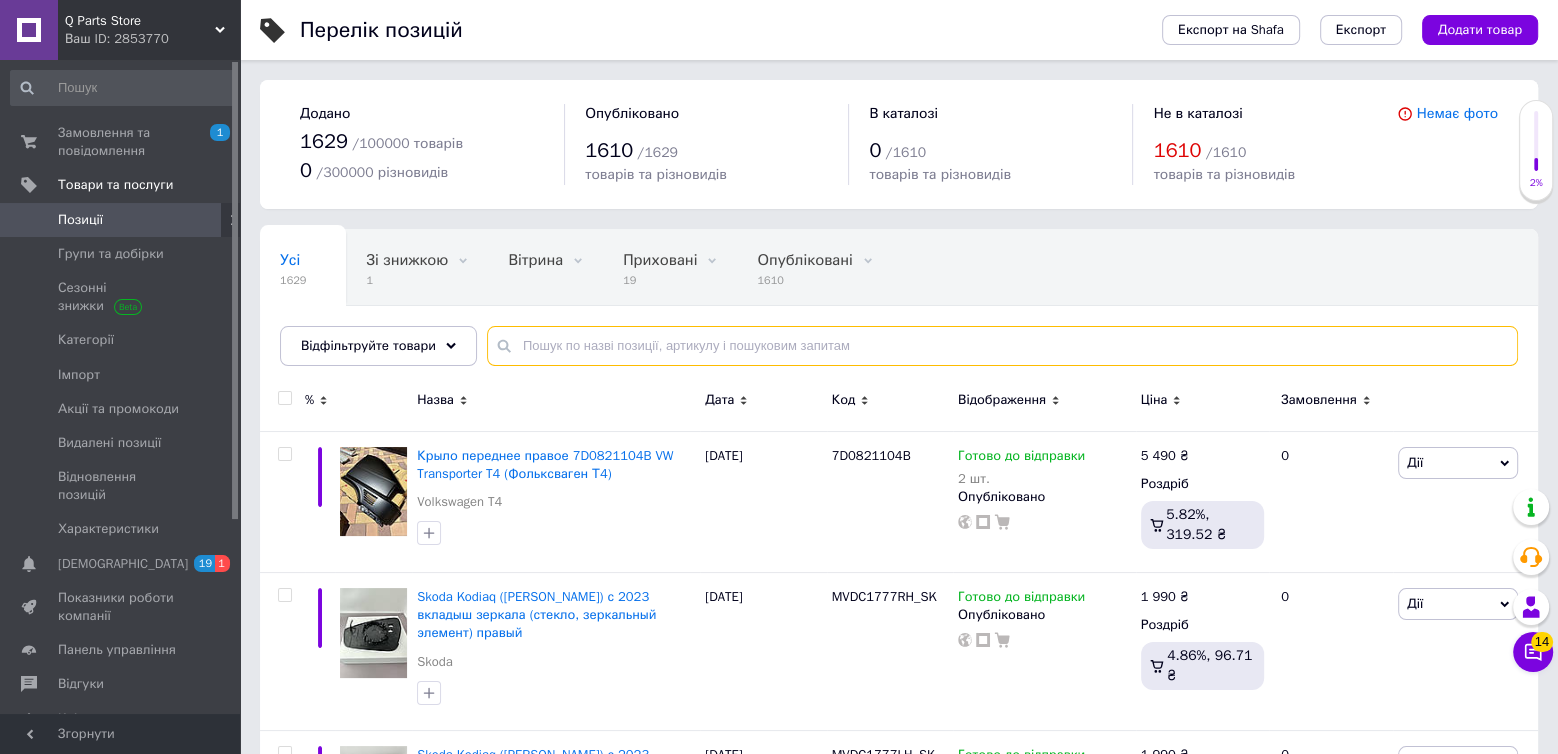click at bounding box center [1002, 346] 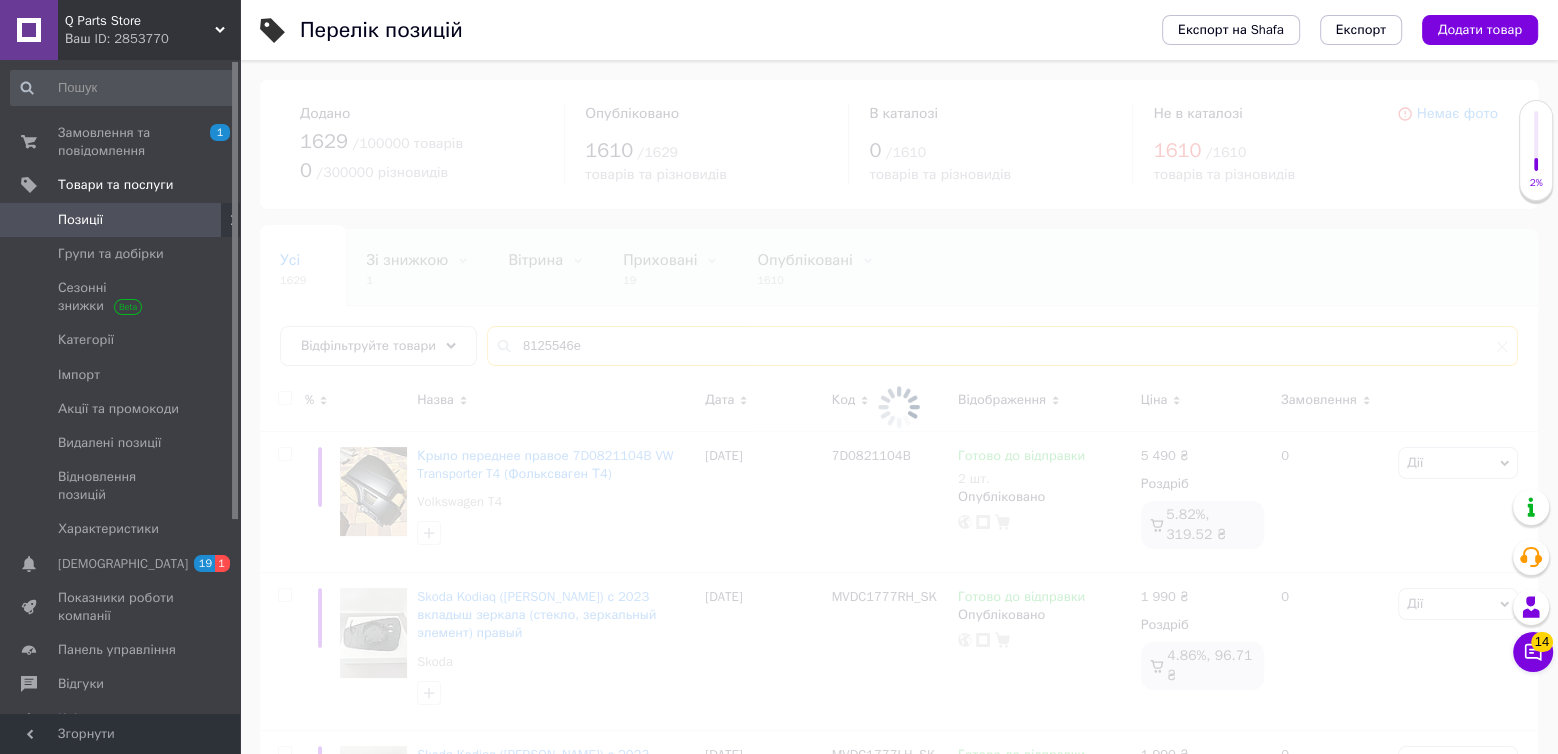 type on "8125546e" 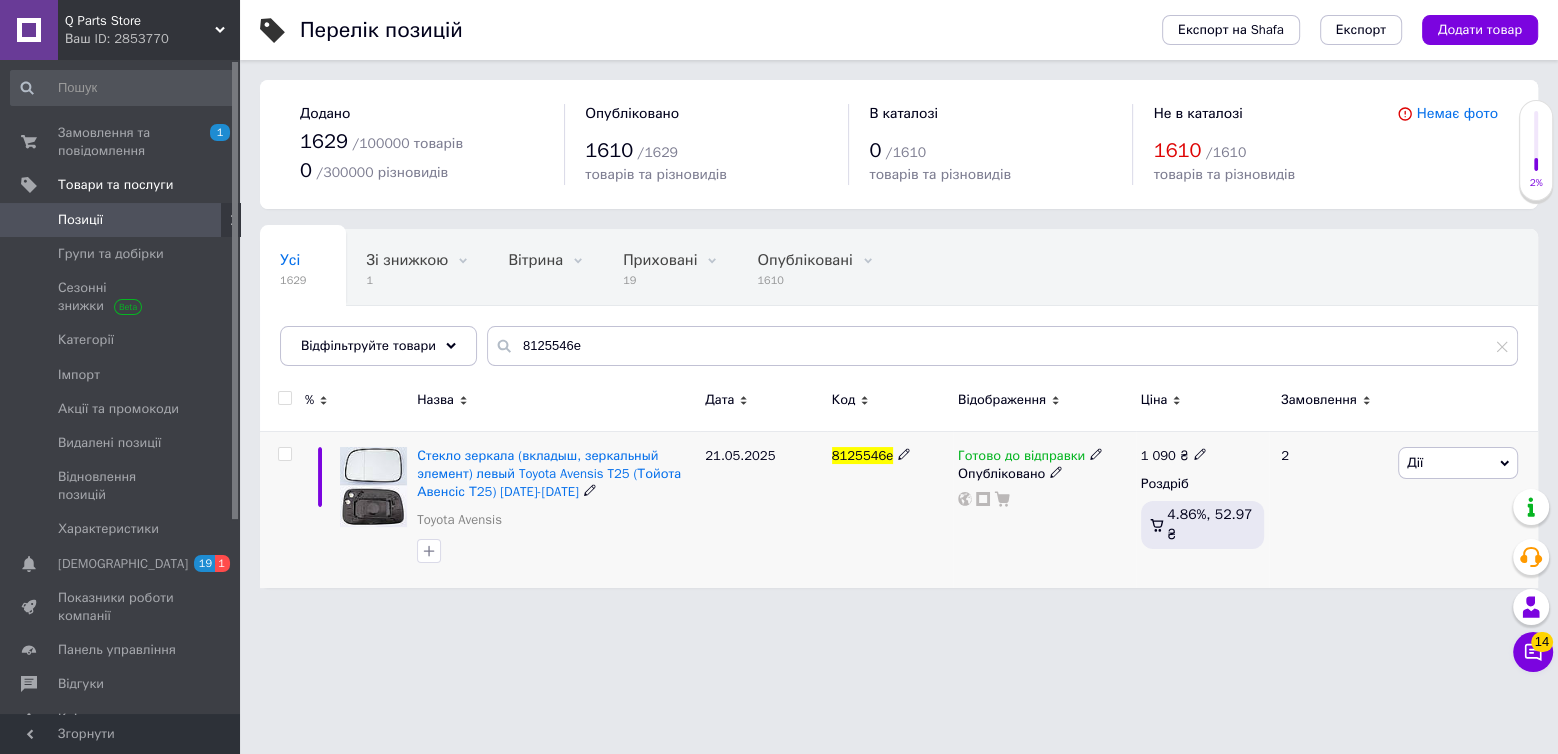 click on "Готово до відправки" at bounding box center (1021, 458) 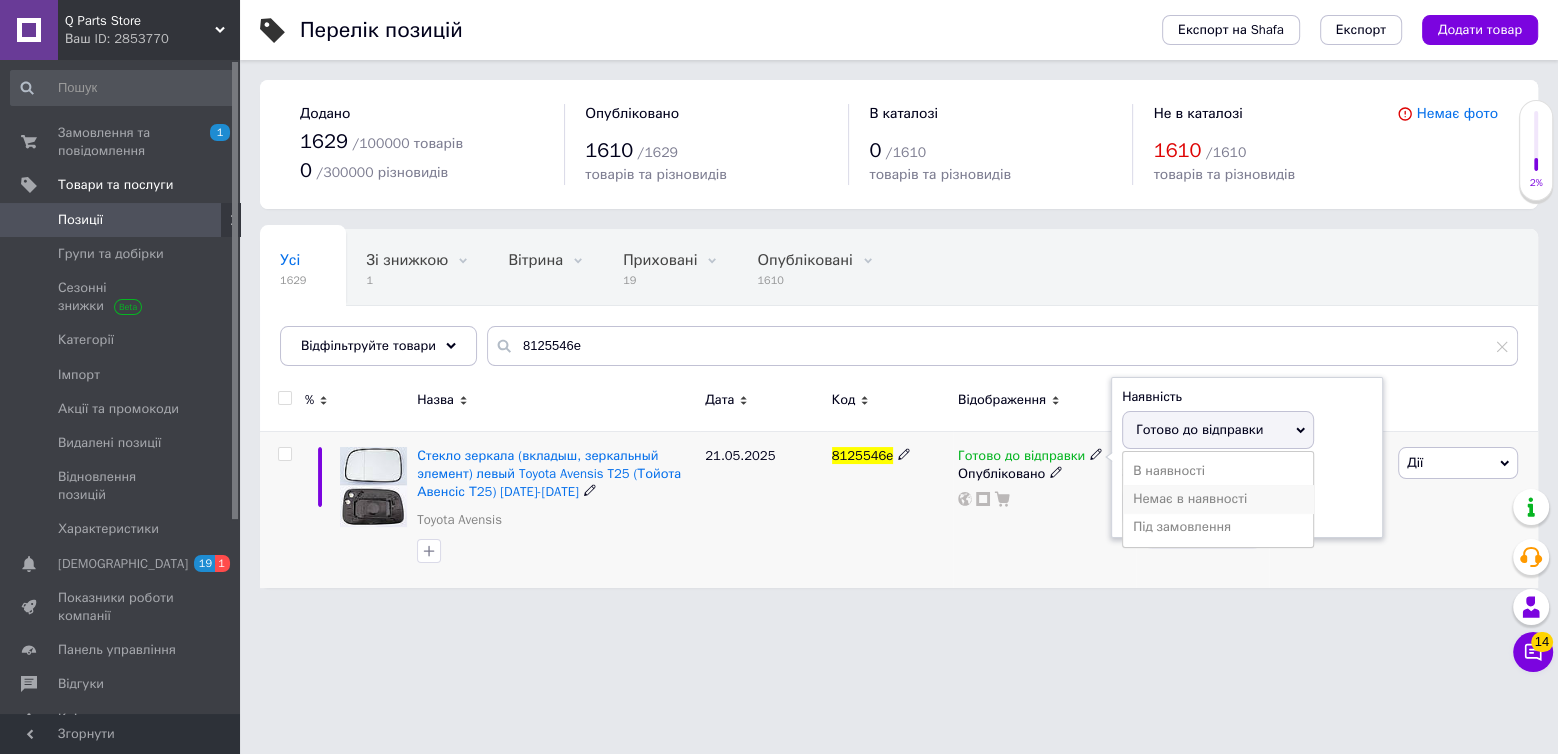 click on "Немає в наявності" at bounding box center [1218, 499] 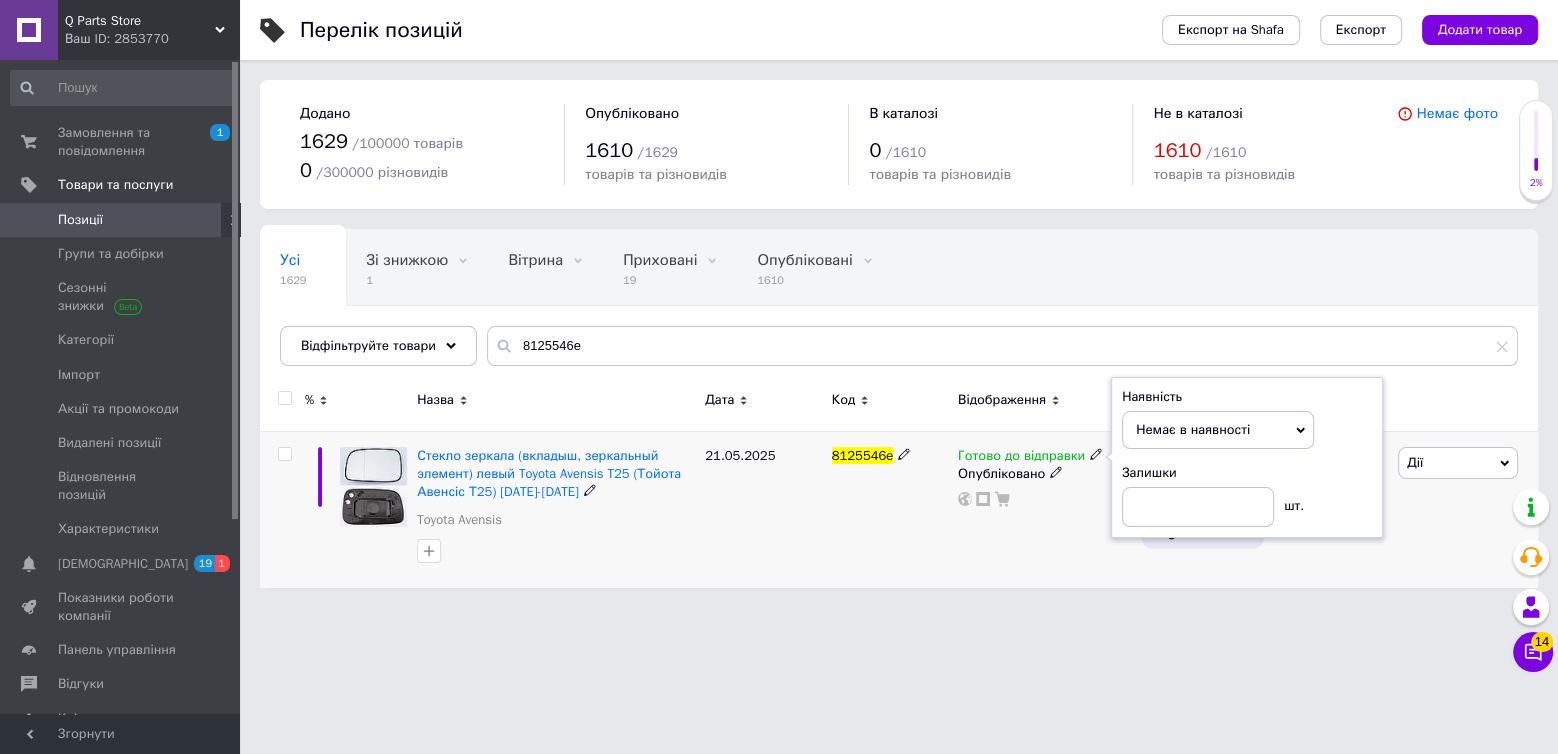 click on "Готово до відправки Наявність Немає в наявності В наявності Під замовлення Готово до відправки Залишки шт. Опубліковано" at bounding box center [1044, 509] 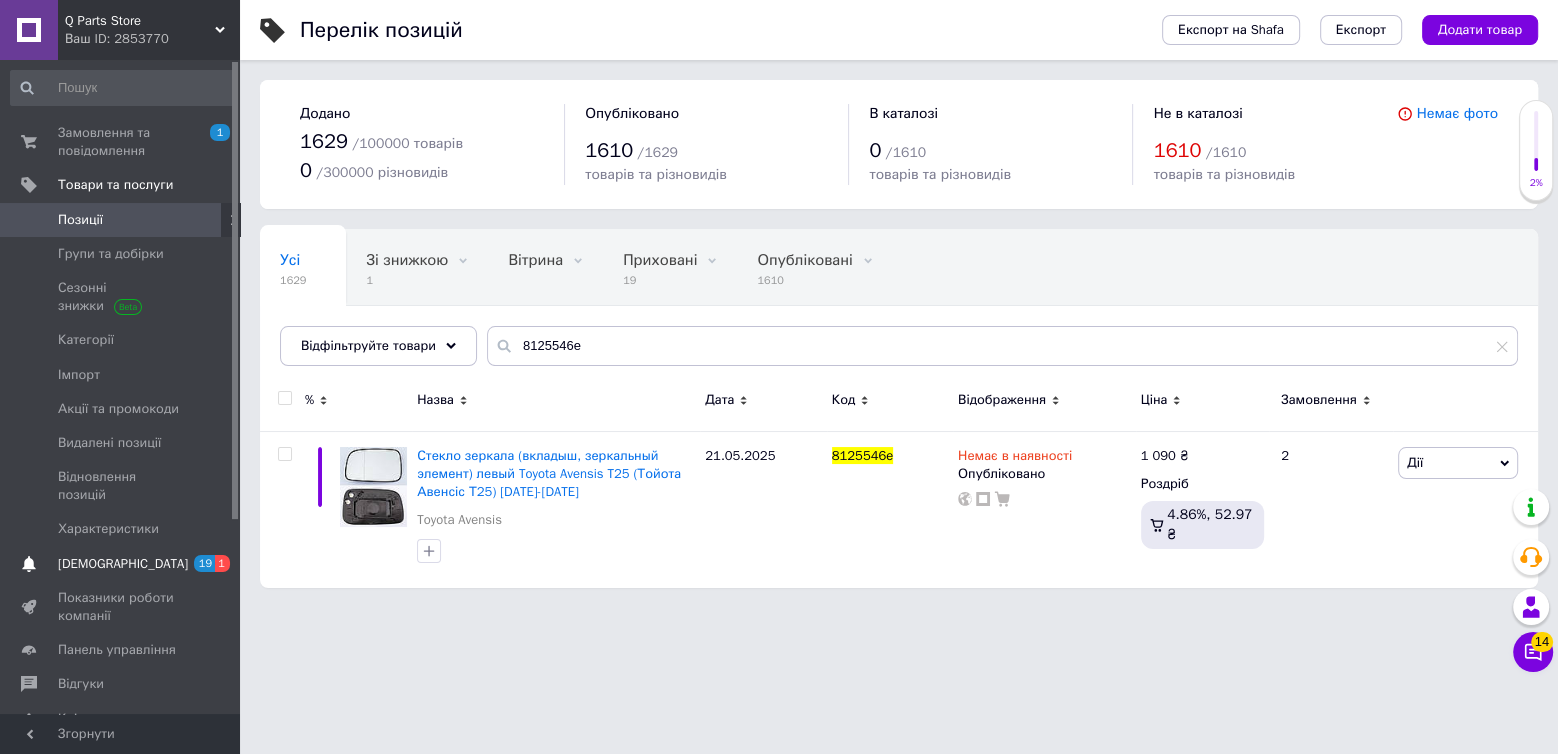 click on "[DEMOGRAPHIC_DATA]" at bounding box center [123, 564] 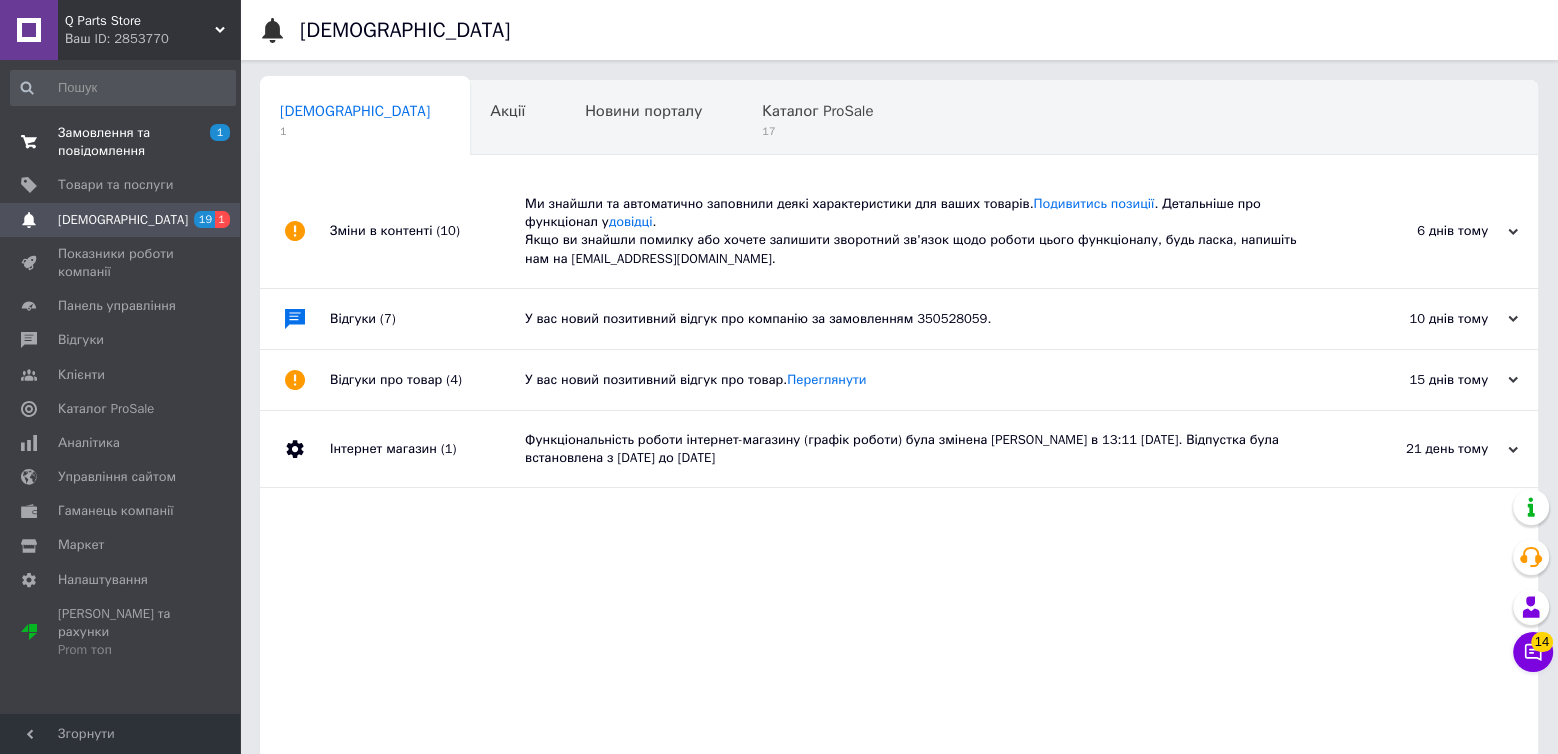 click on "Замовлення та повідомлення" at bounding box center [121, 142] 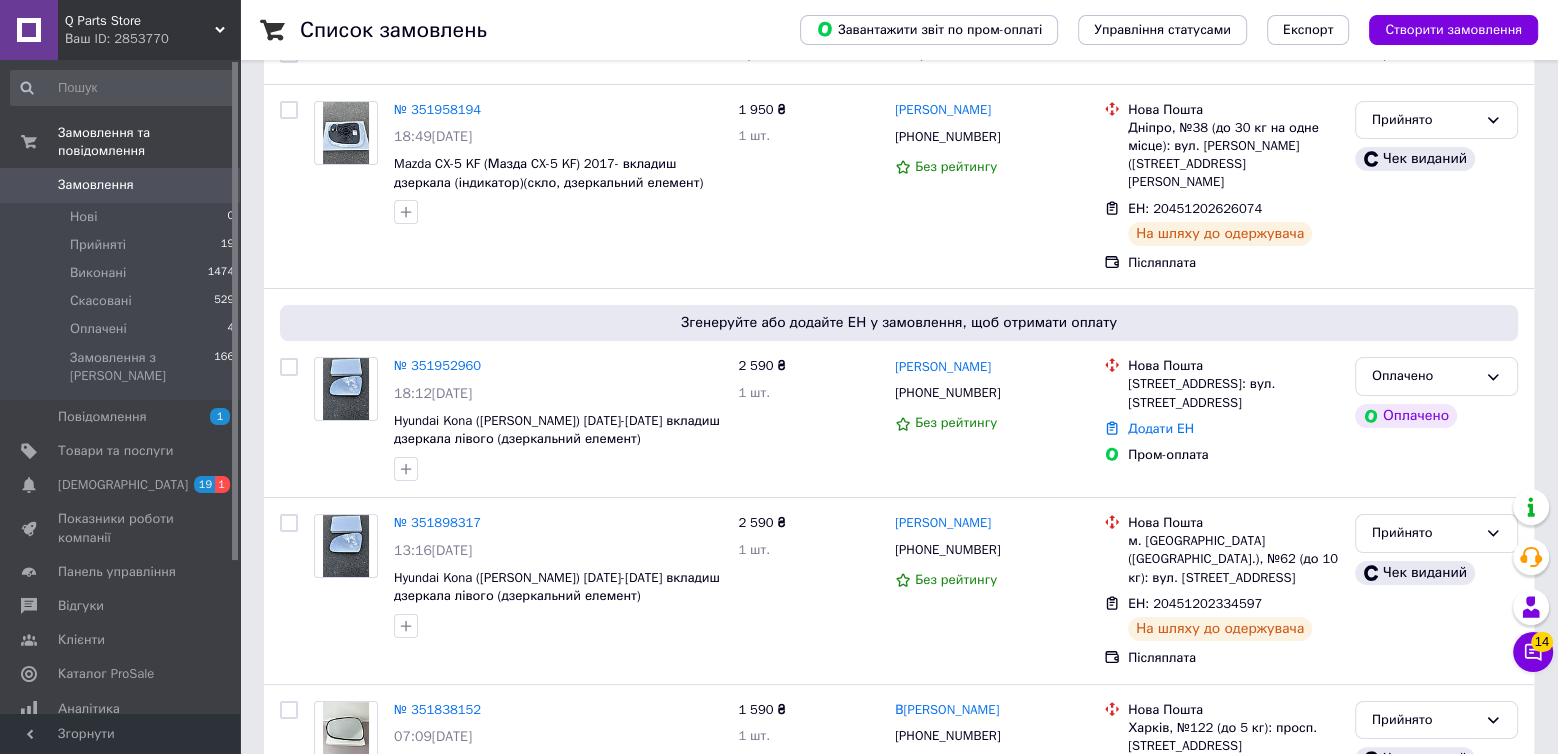 scroll, scrollTop: 136, scrollLeft: 0, axis: vertical 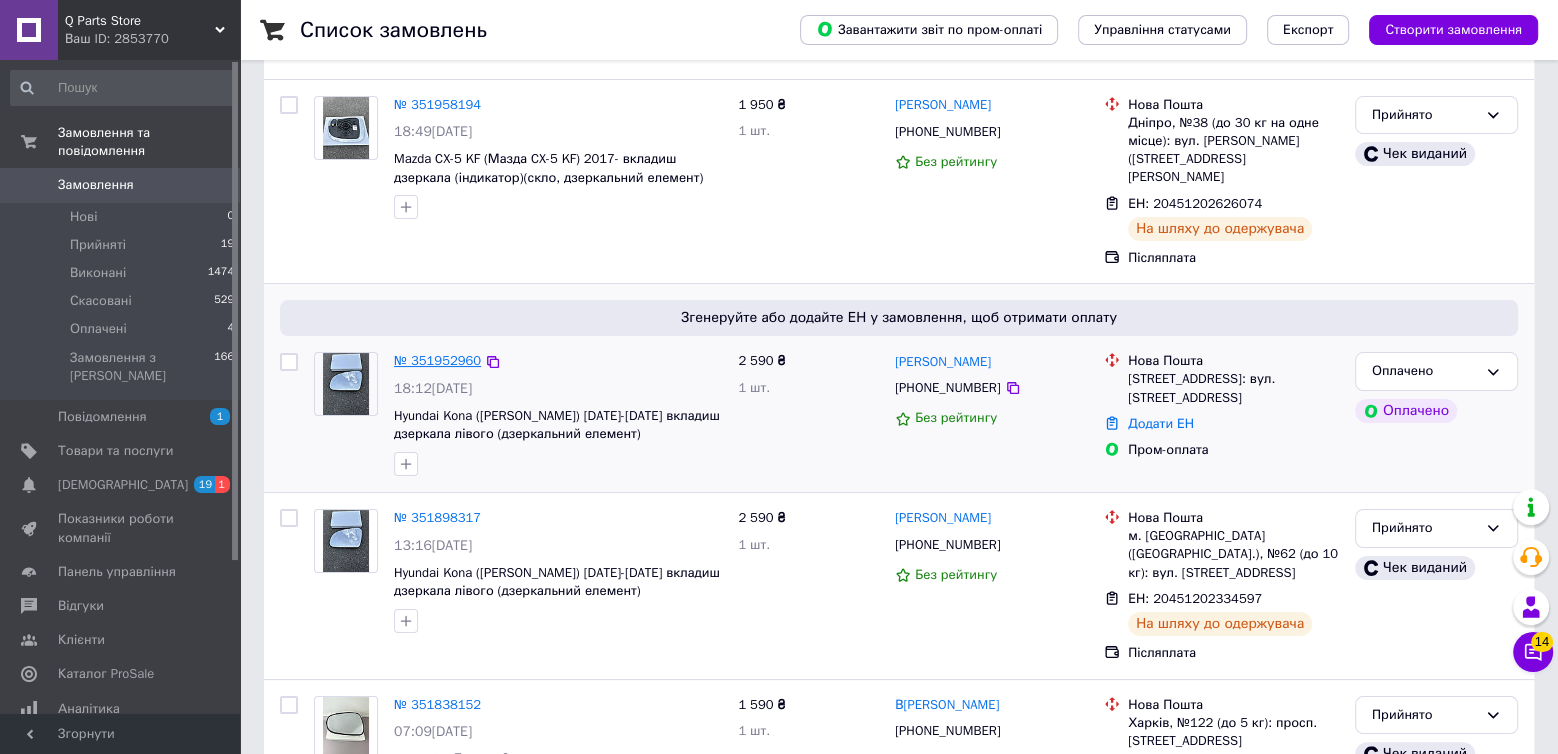 click on "№ 351952960" at bounding box center (437, 360) 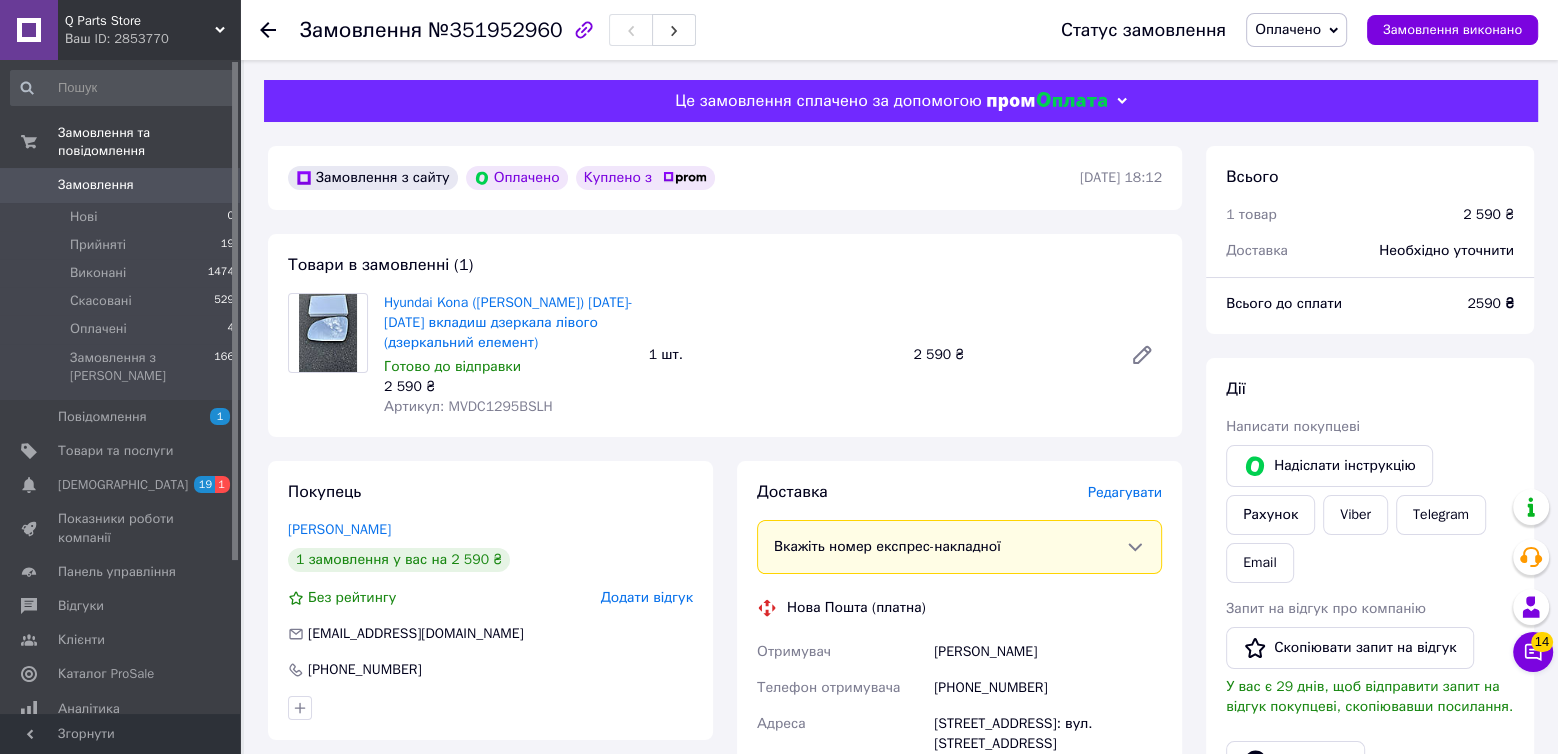 click on "Артикул: MVDC1295BSLH" at bounding box center [468, 406] 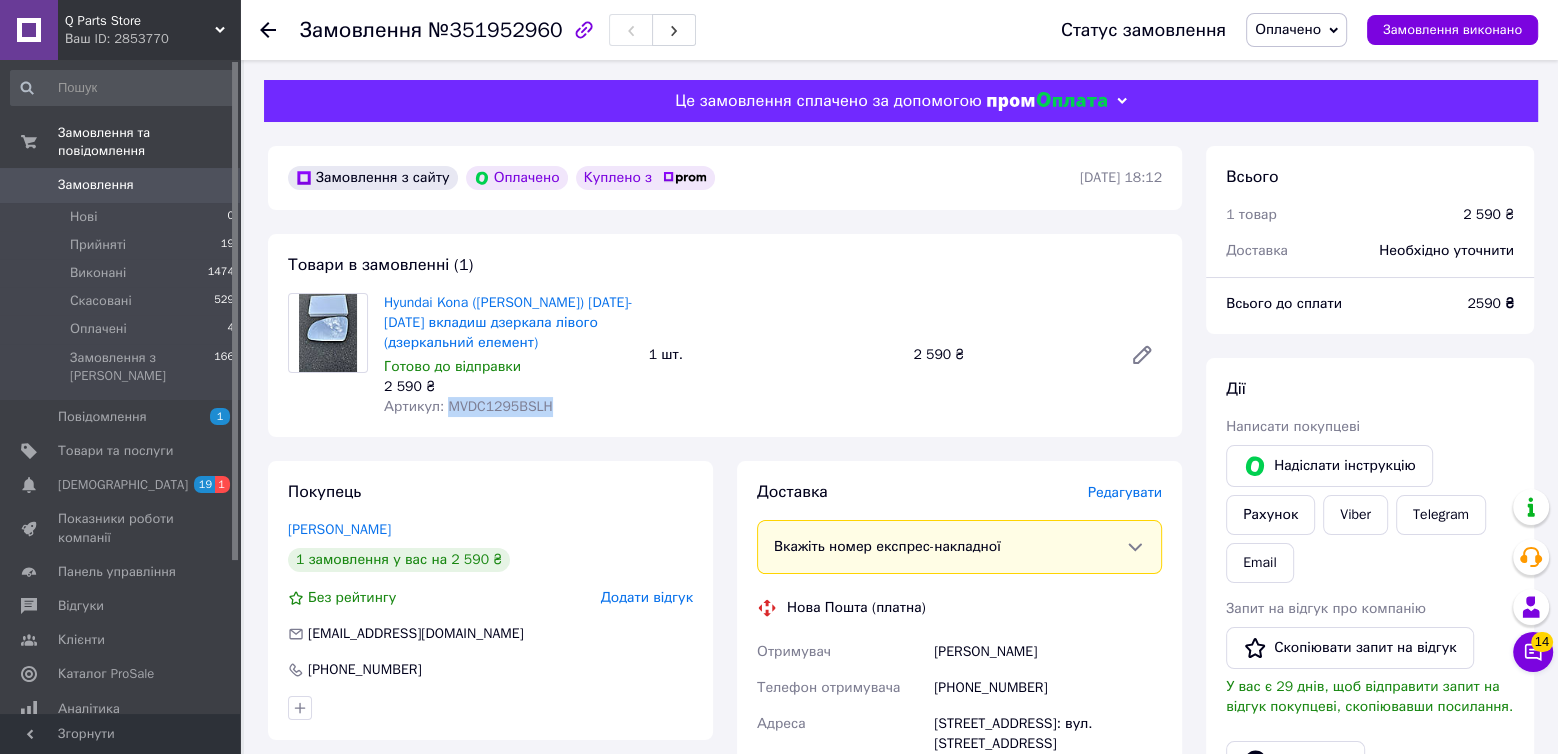 click on "Артикул: MVDC1295BSLH" at bounding box center (468, 406) 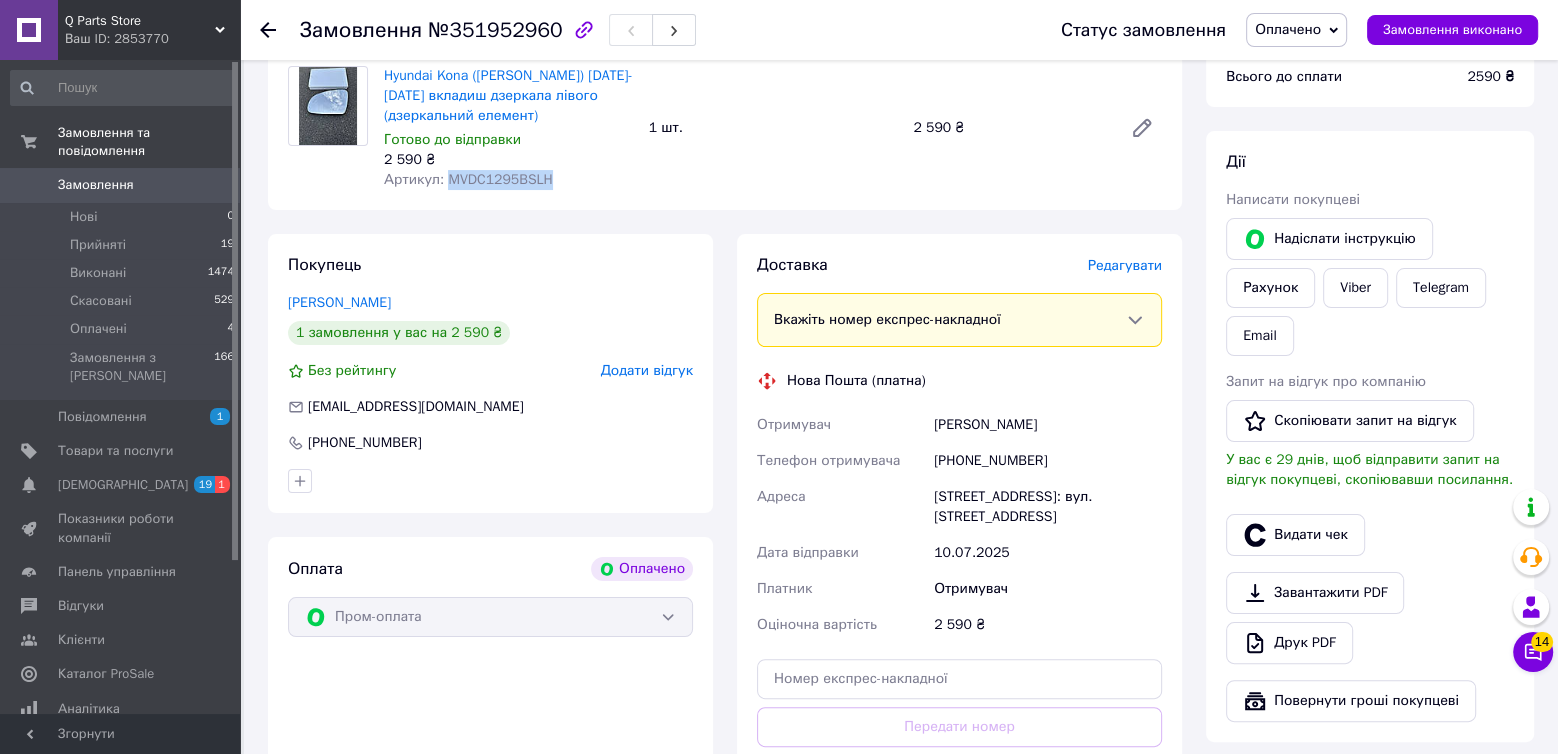 scroll, scrollTop: 554, scrollLeft: 0, axis: vertical 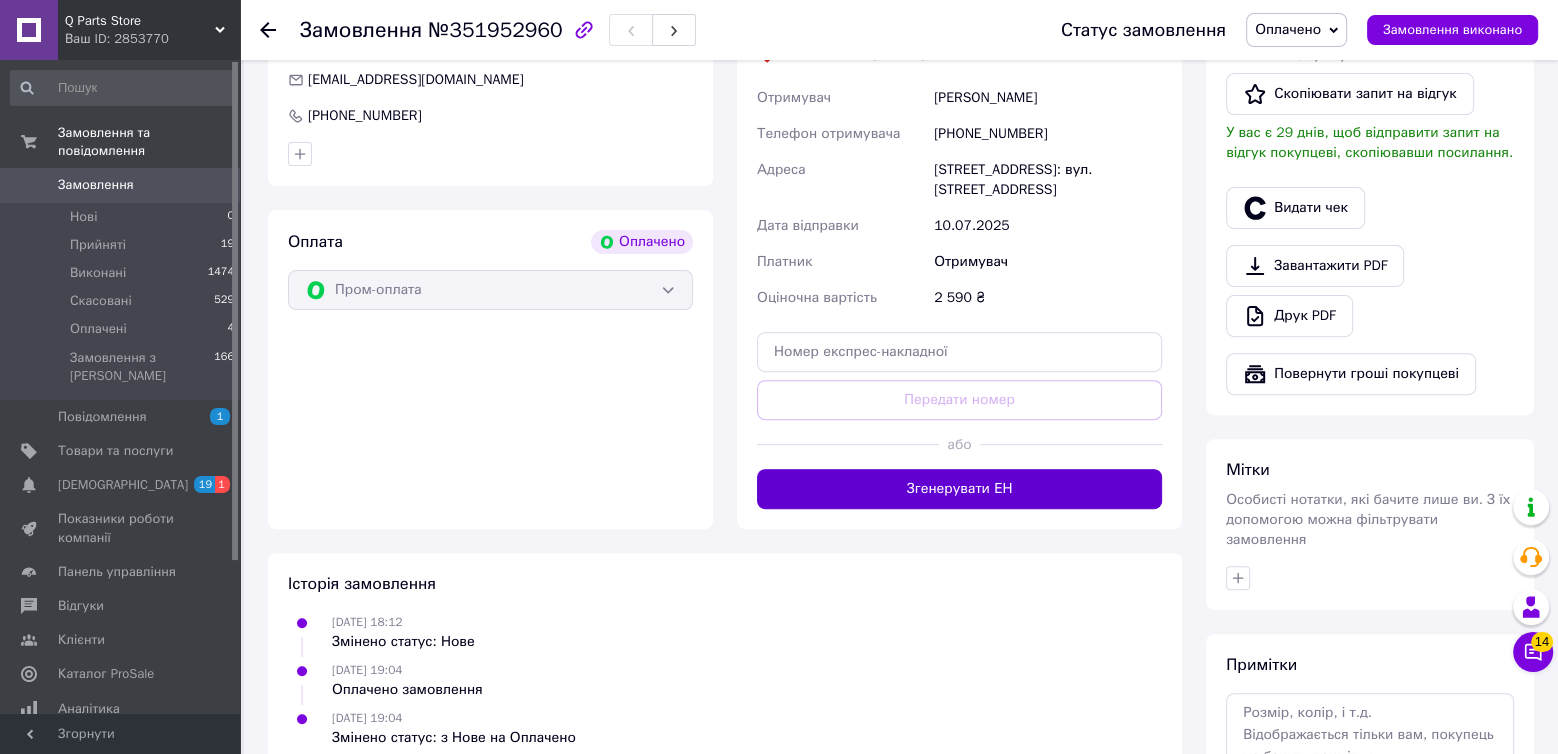 click on "Згенерувати ЕН" at bounding box center (959, 489) 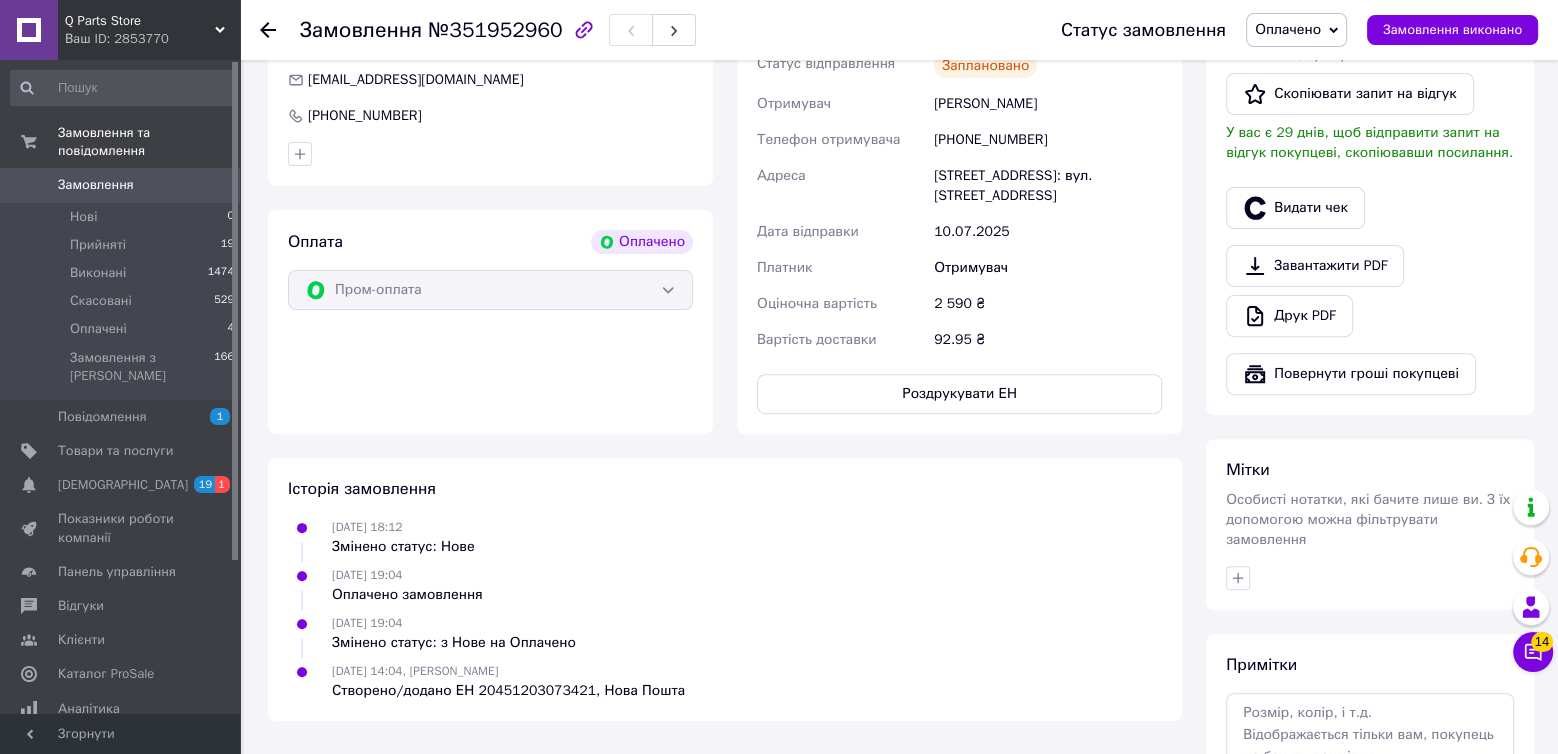 scroll, scrollTop: 0, scrollLeft: 0, axis: both 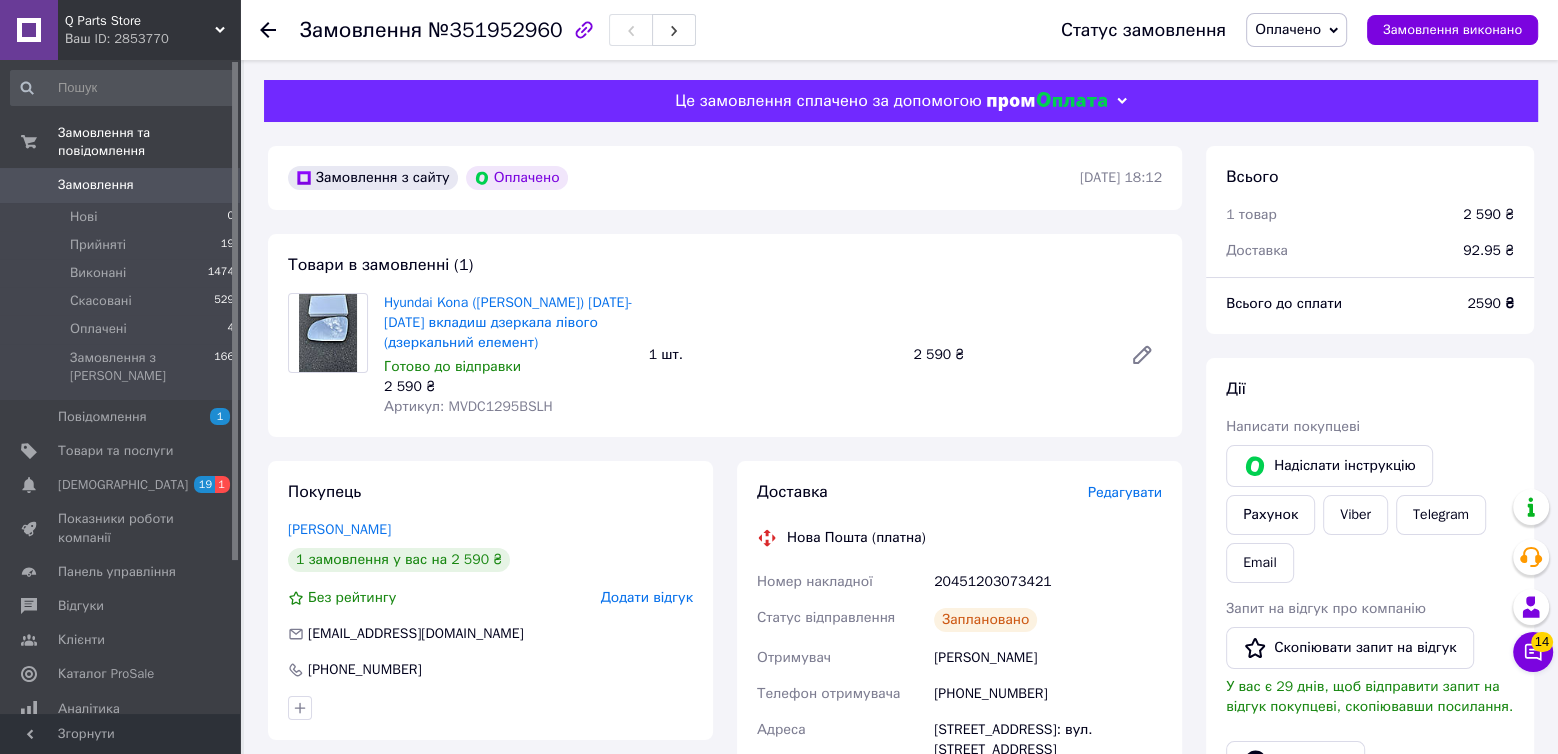 click on "20451203073421" at bounding box center [1048, 582] 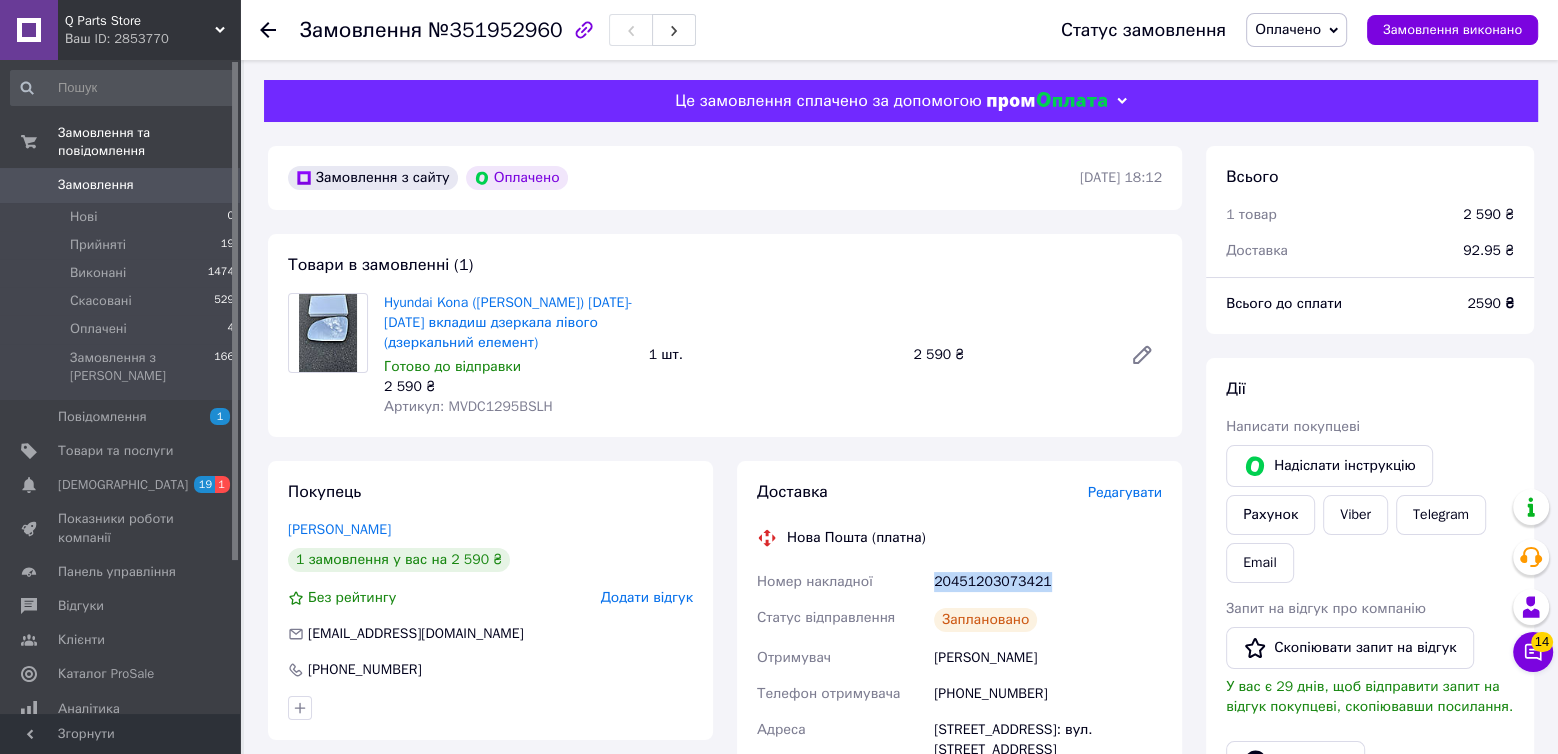 click on "20451203073421" at bounding box center [1048, 582] 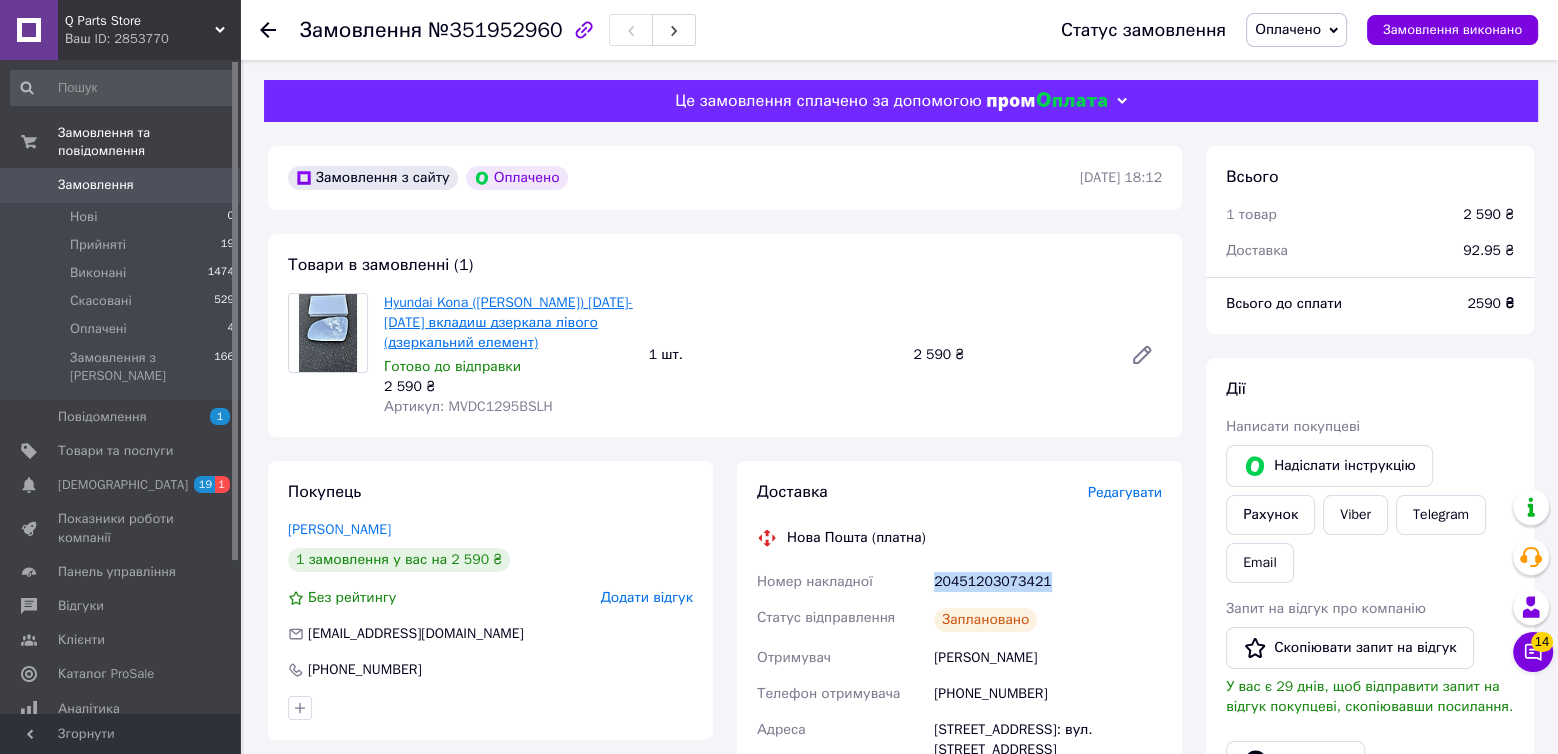 scroll, scrollTop: 146, scrollLeft: 0, axis: vertical 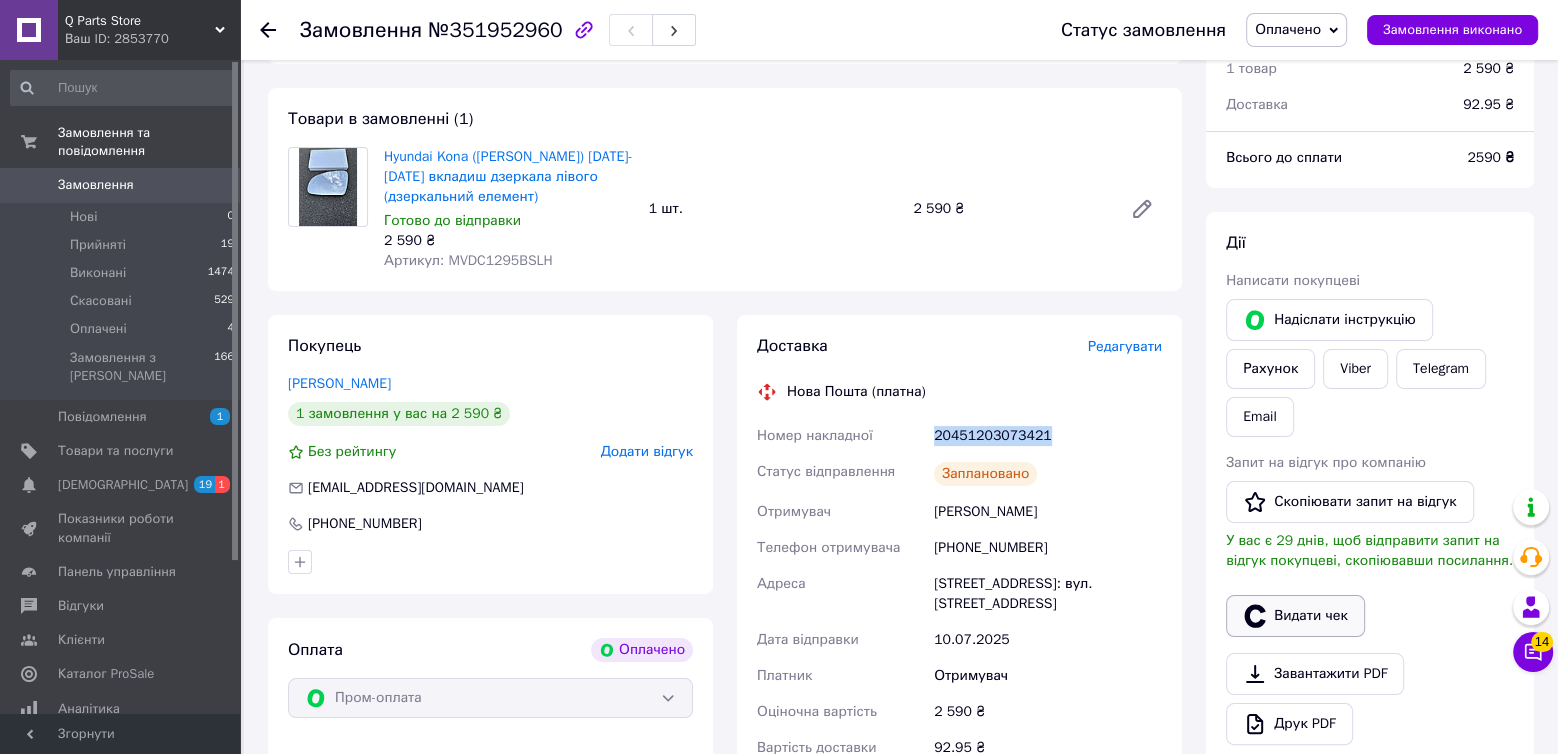 click on "Видати чек" at bounding box center (1295, 616) 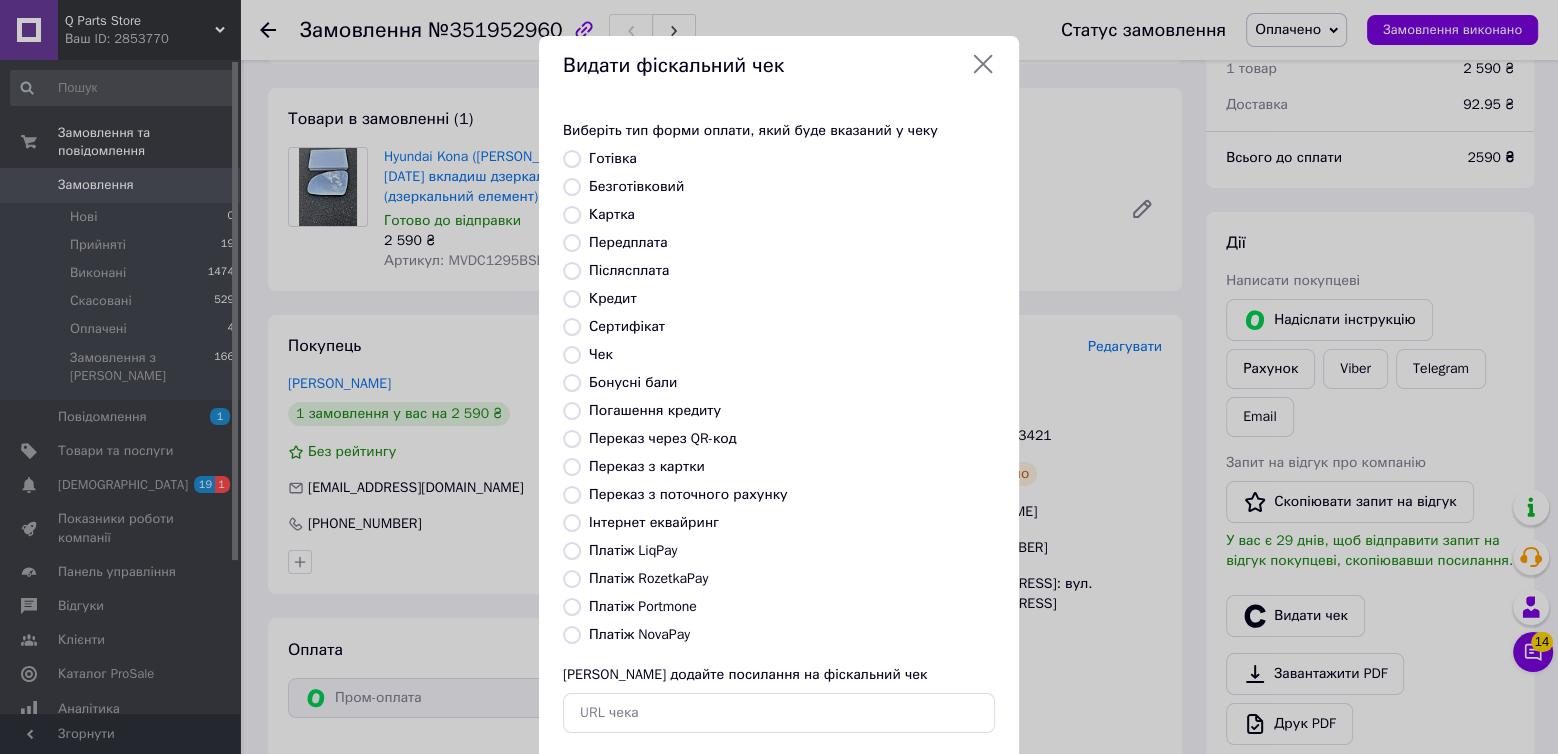 click on "Інтернет еквайринг" at bounding box center (654, 522) 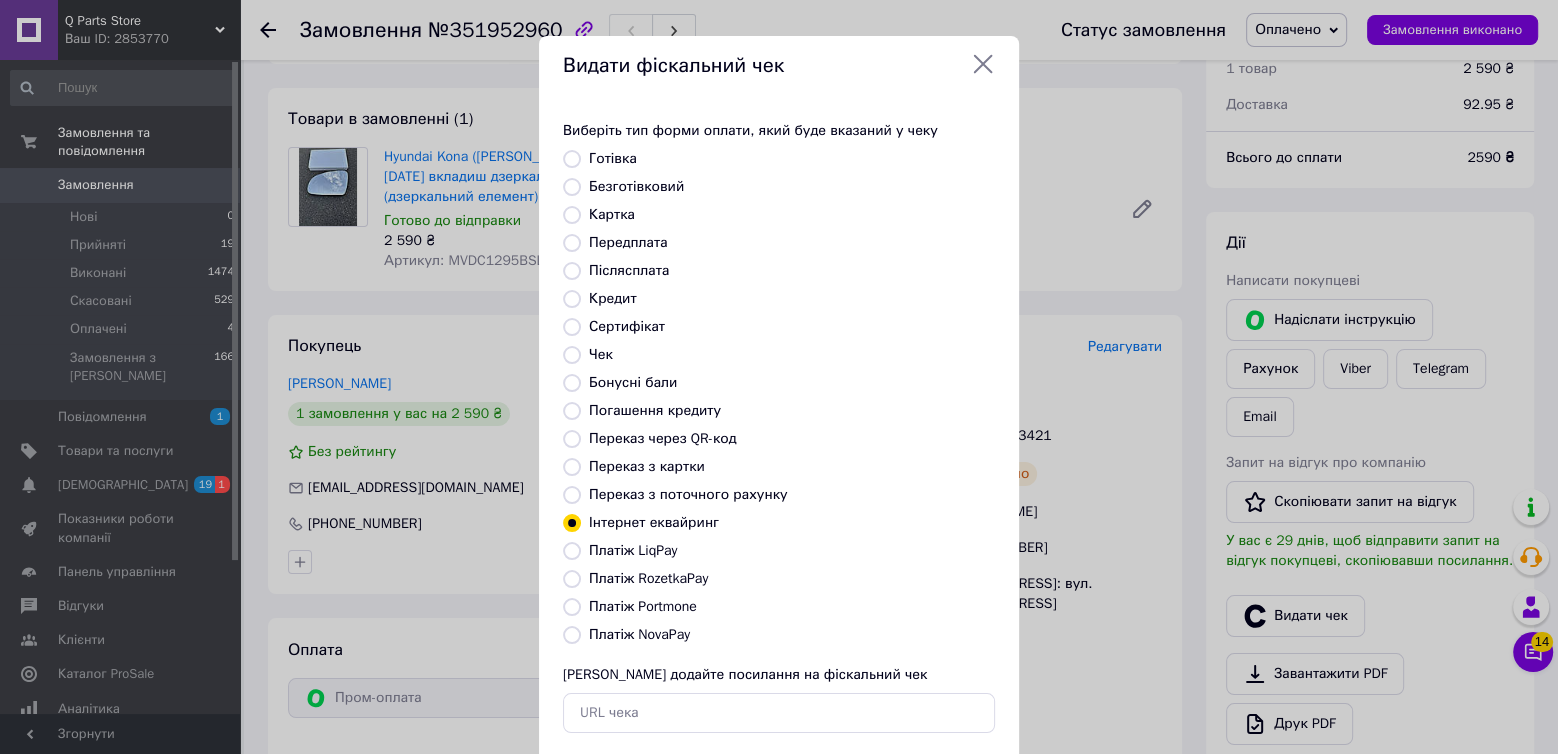 scroll, scrollTop: 103, scrollLeft: 0, axis: vertical 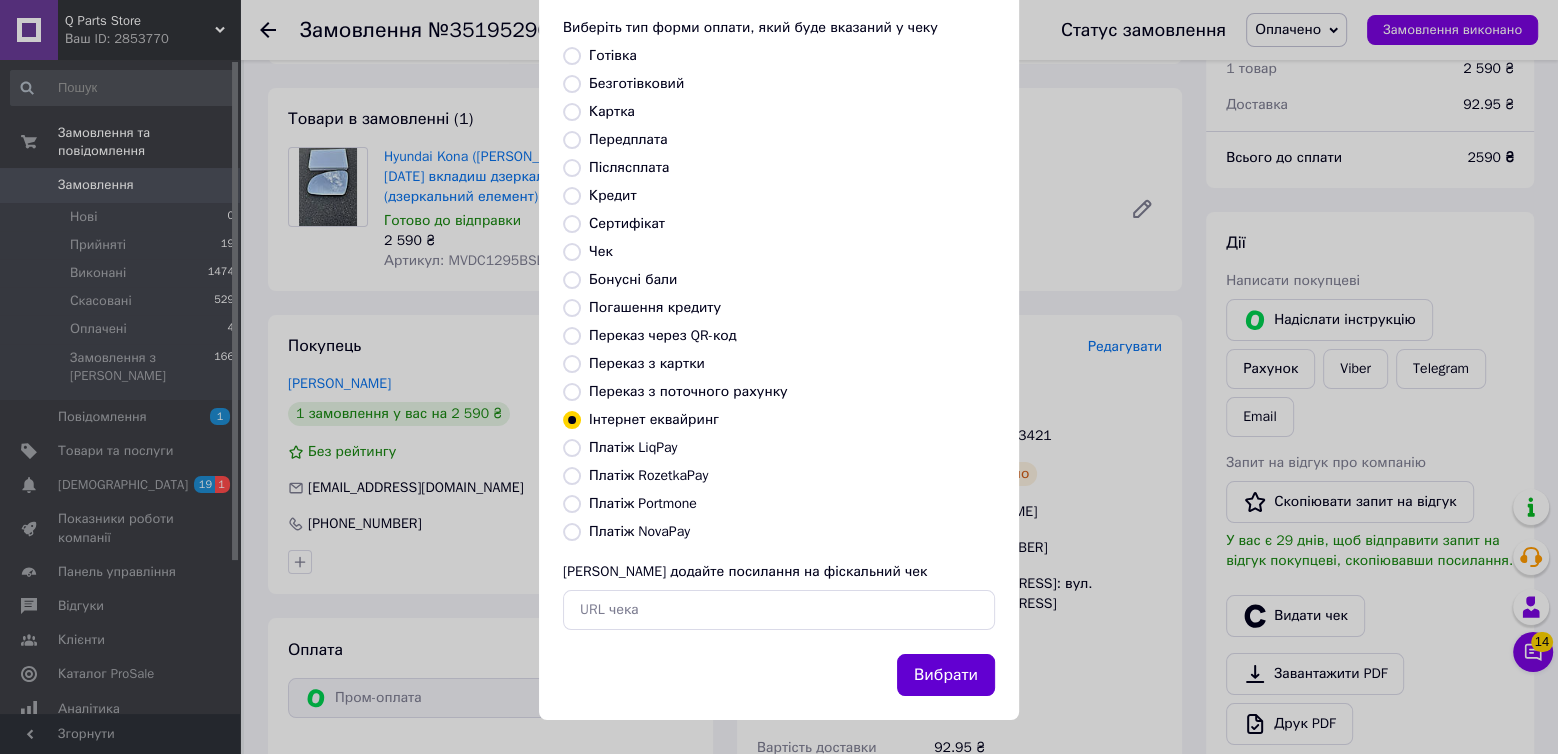 click on "Вибрати" at bounding box center [946, 675] 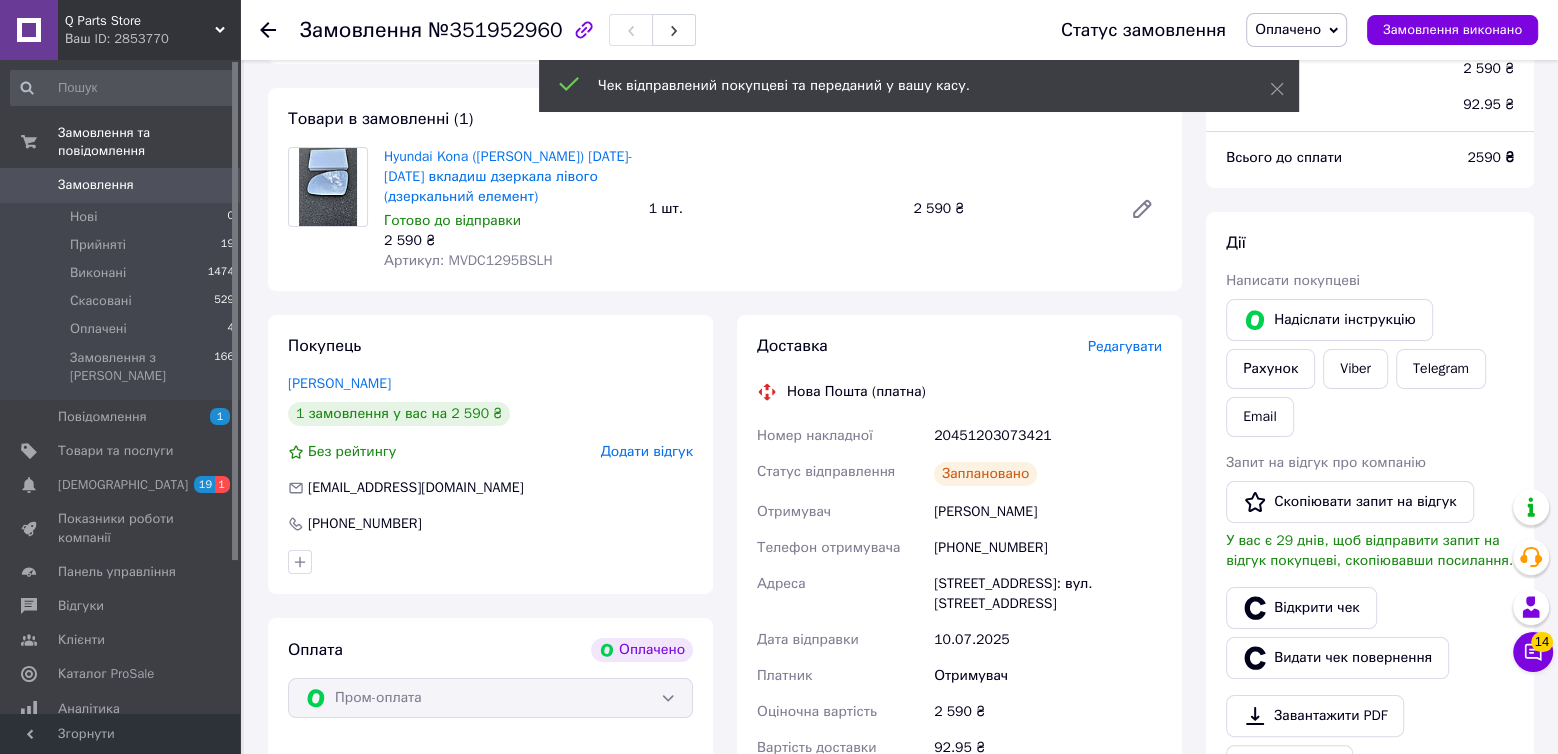 click on "20451203073421" at bounding box center (1048, 436) 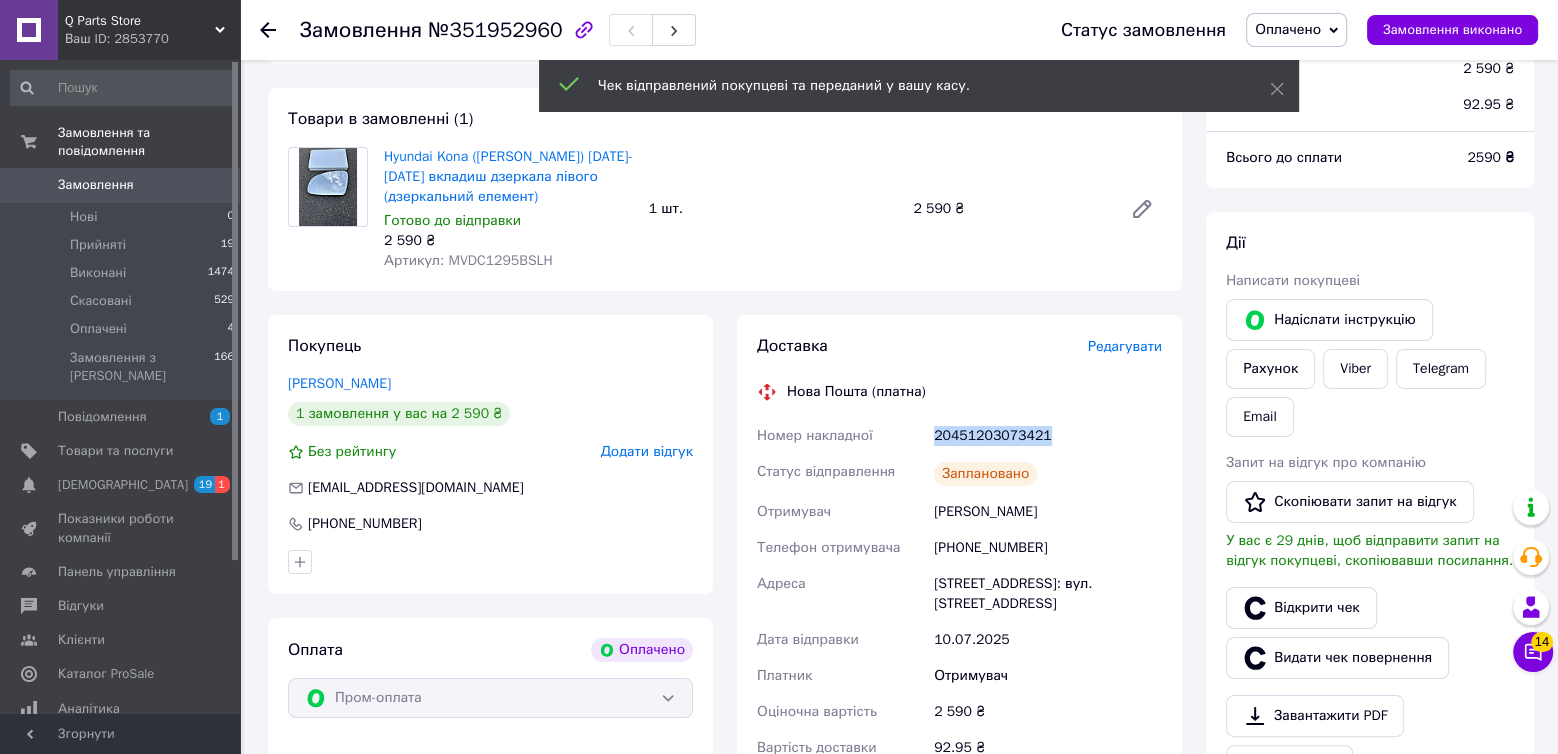 click on "20451203073421" at bounding box center (1048, 436) 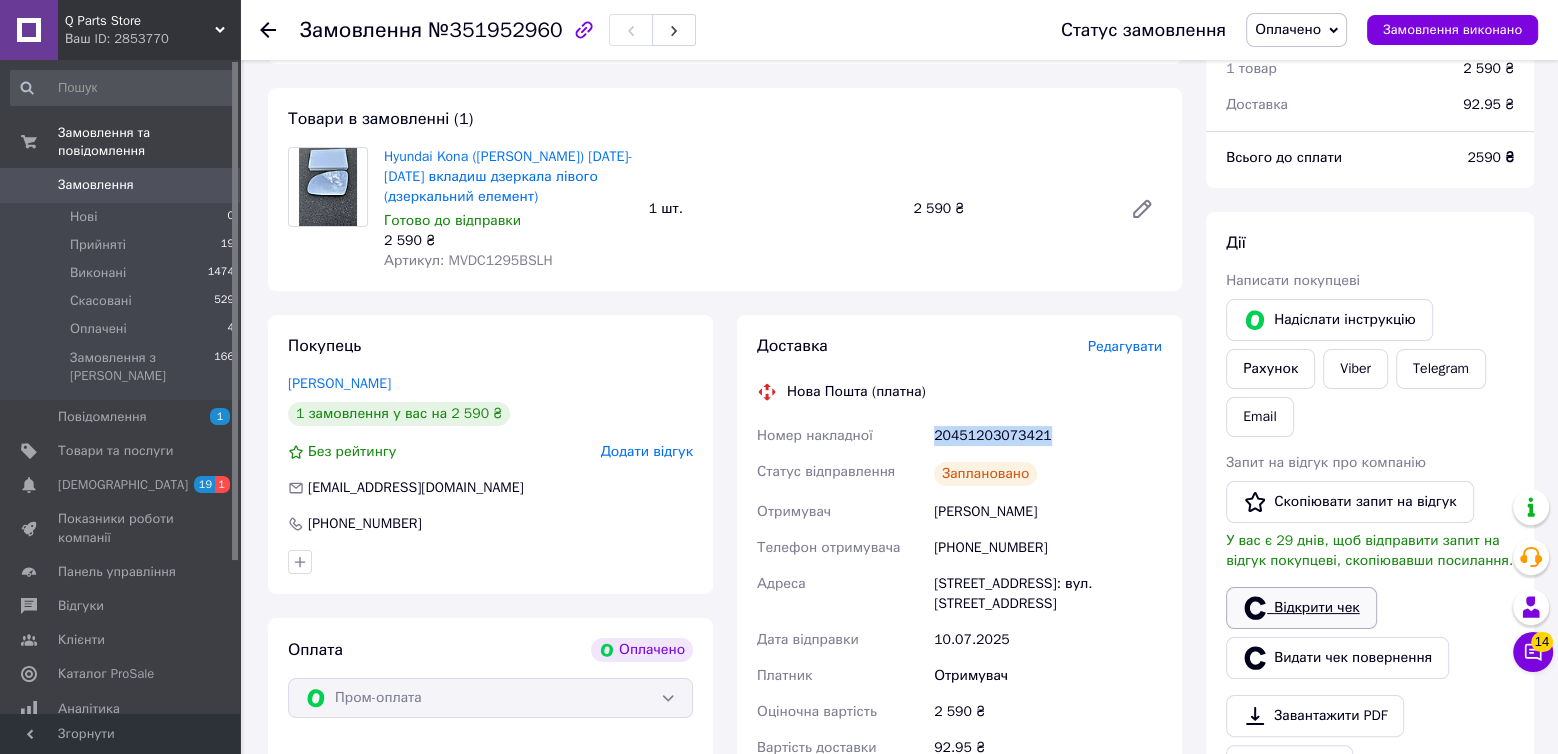 click on "Відкрити чек" at bounding box center (1301, 608) 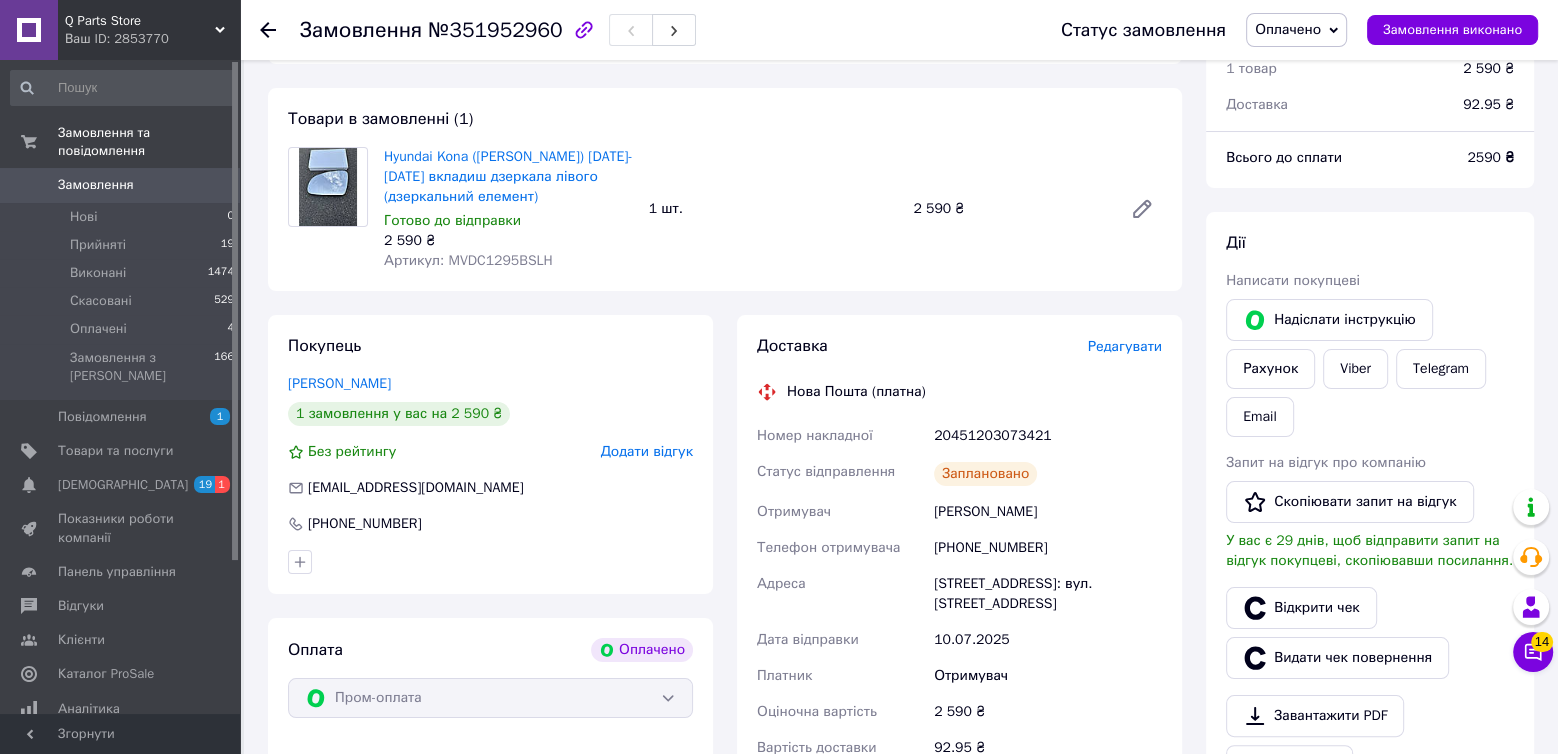 click on "[PHONE_NUMBER]" at bounding box center [1048, 548] 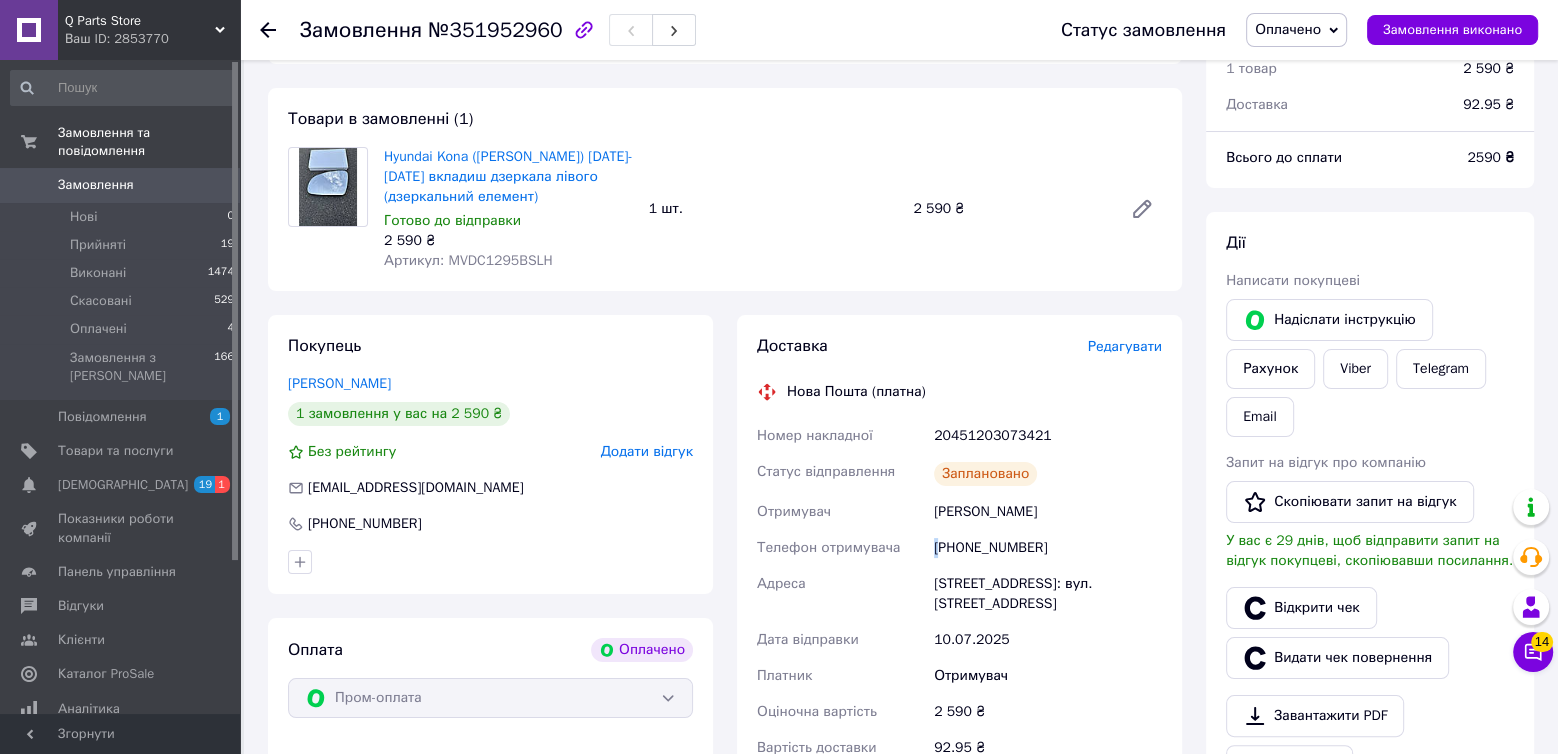 click on "[PHONE_NUMBER]" at bounding box center (1048, 548) 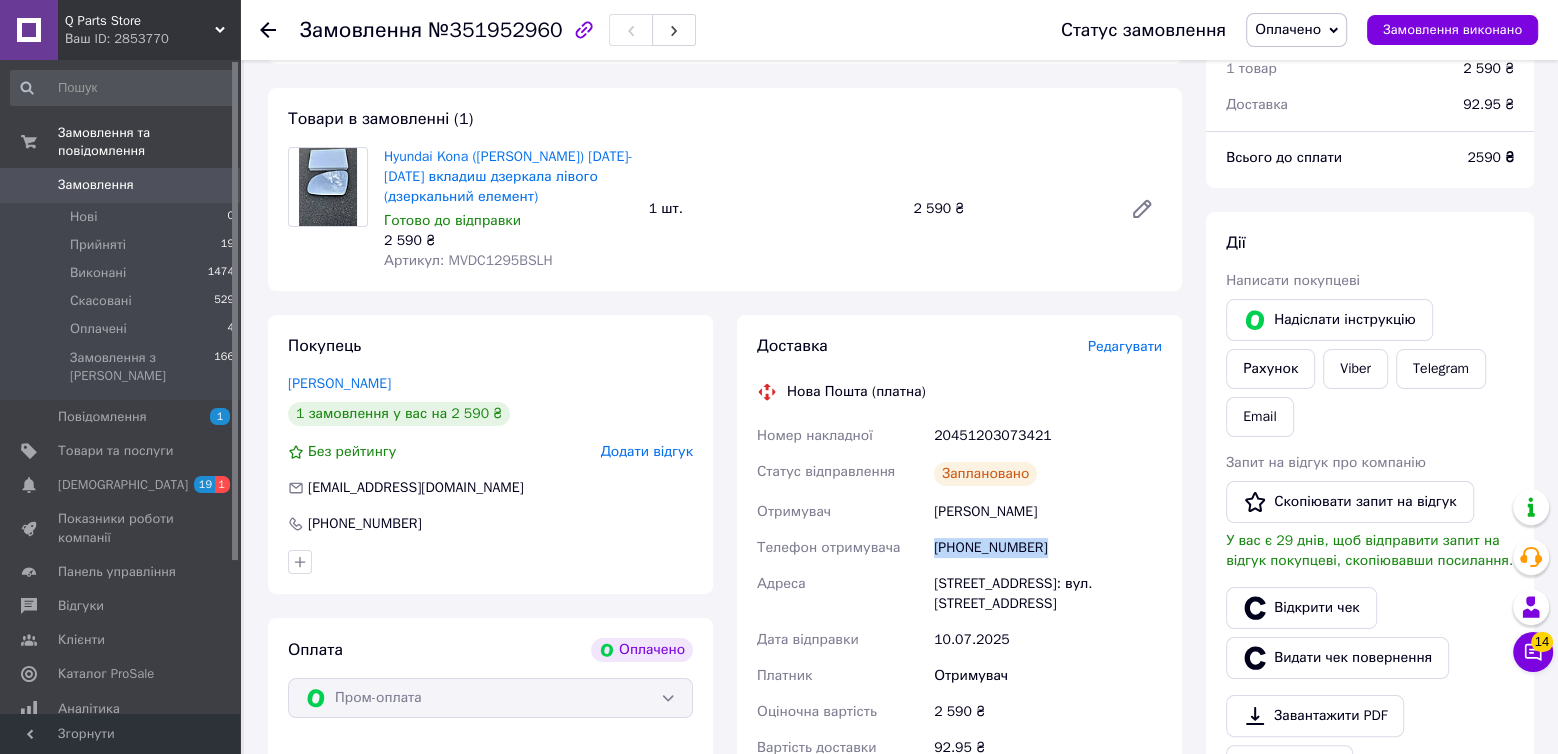 click on "[PHONE_NUMBER]" at bounding box center (1048, 548) 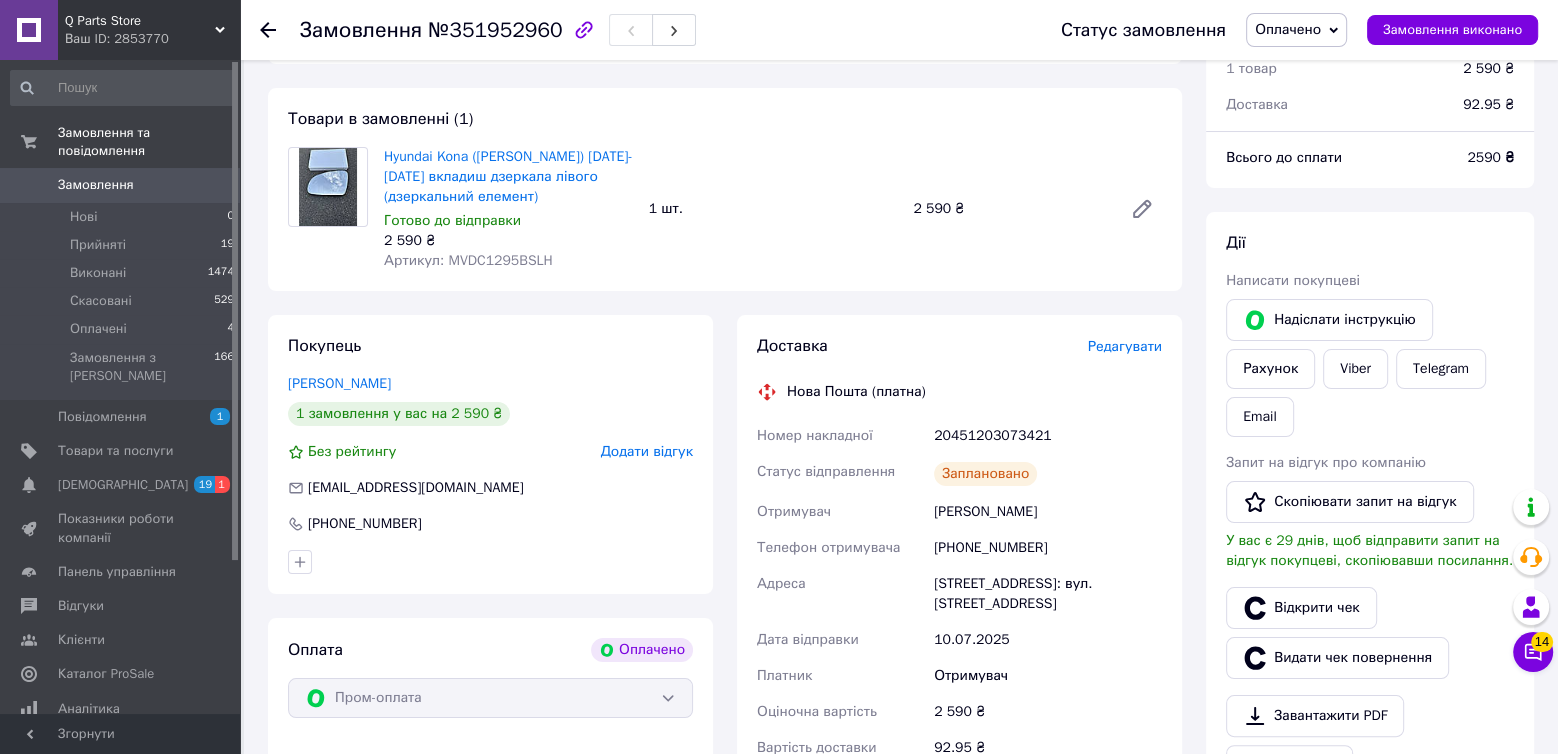 click on "20451203073421" at bounding box center (1048, 436) 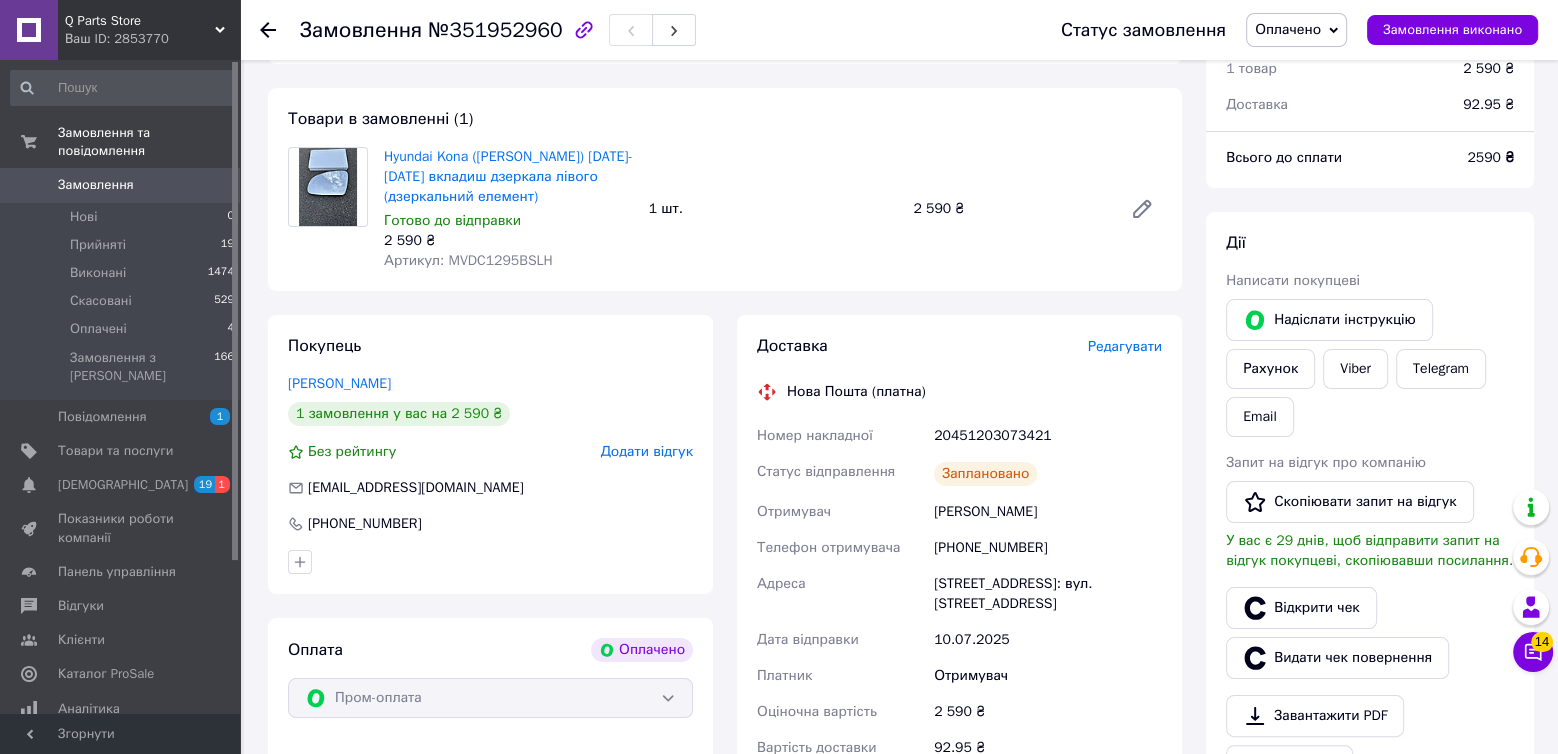 click on "20451203073421" at bounding box center [1048, 436] 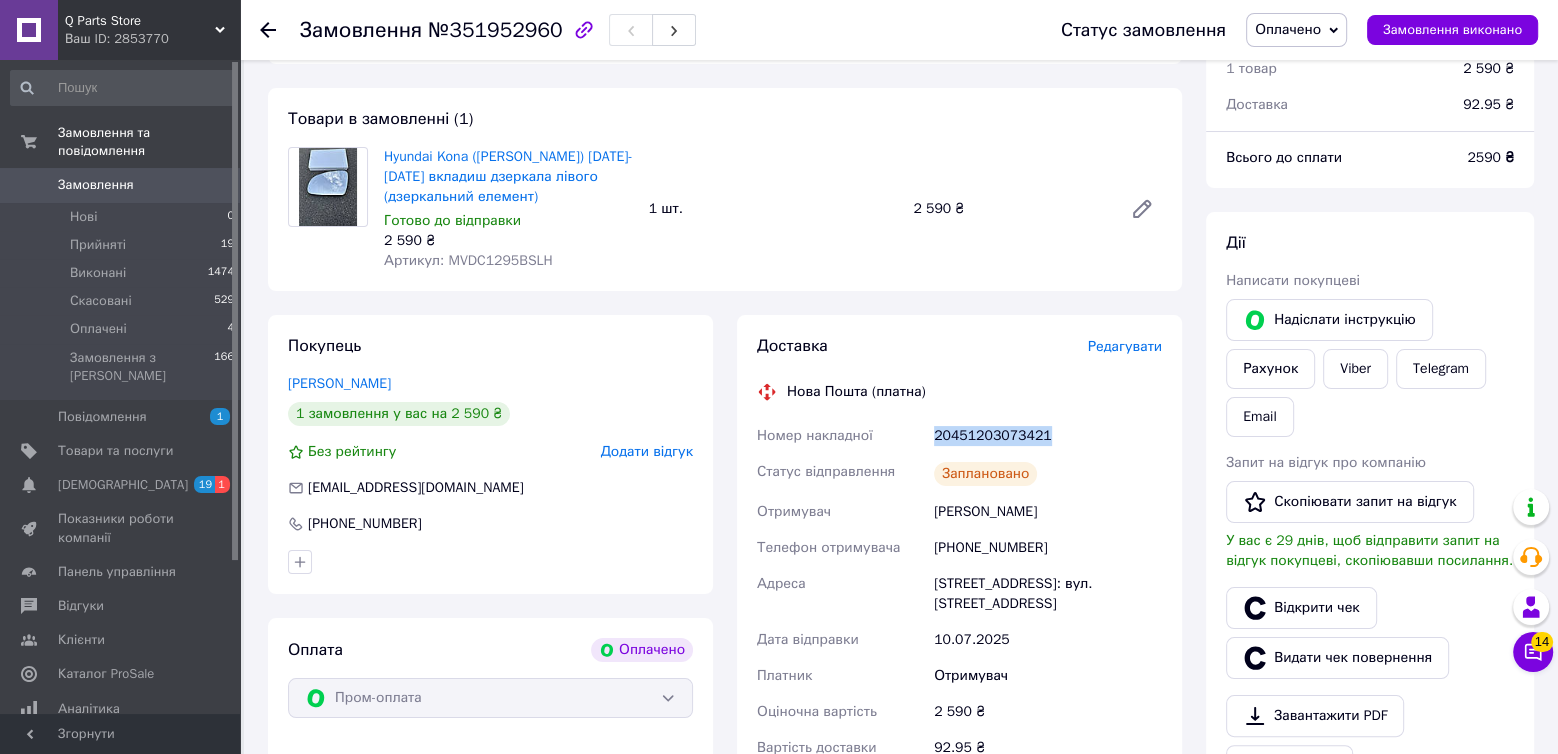 copy on "20451203073421" 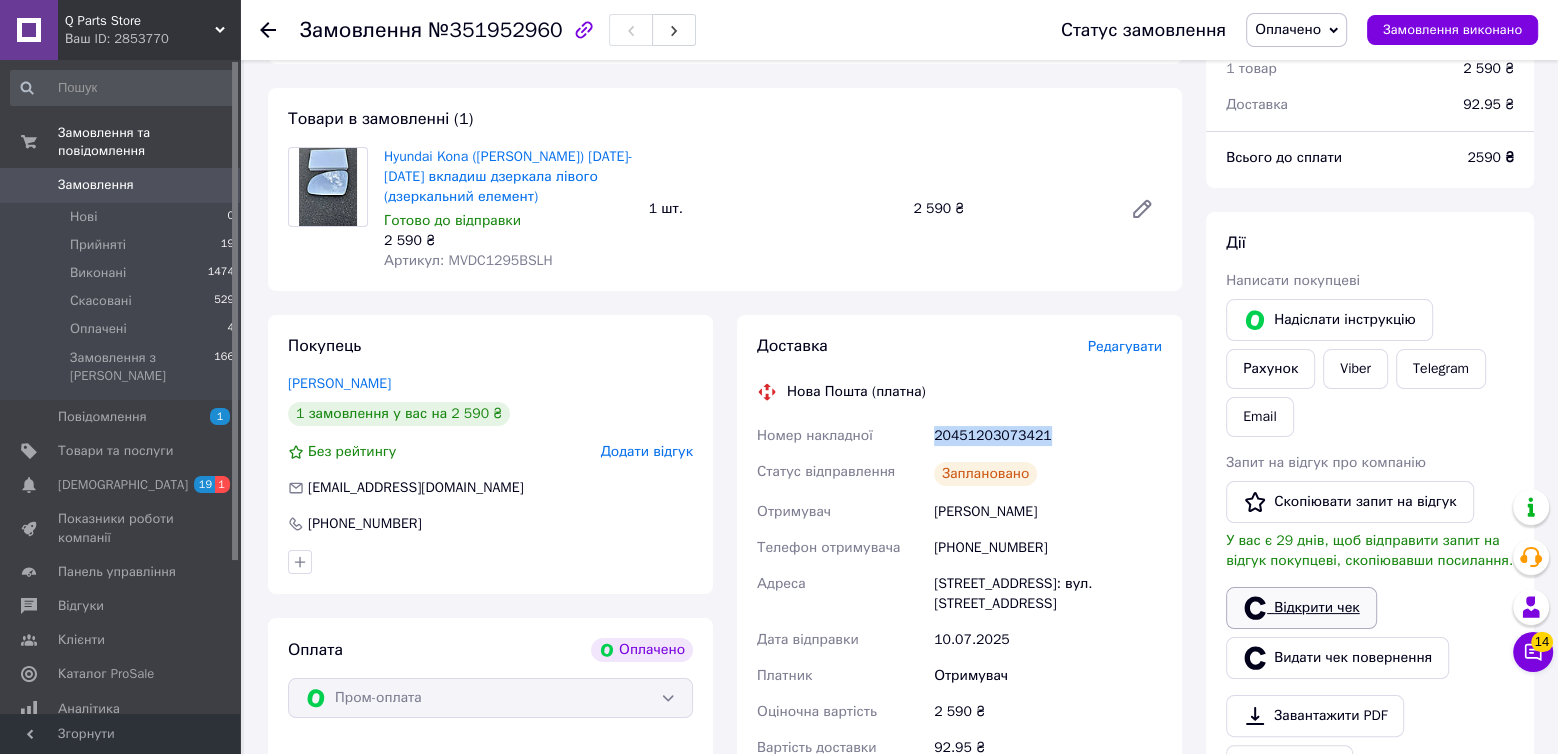 click on "Відкрити чек" at bounding box center [1301, 608] 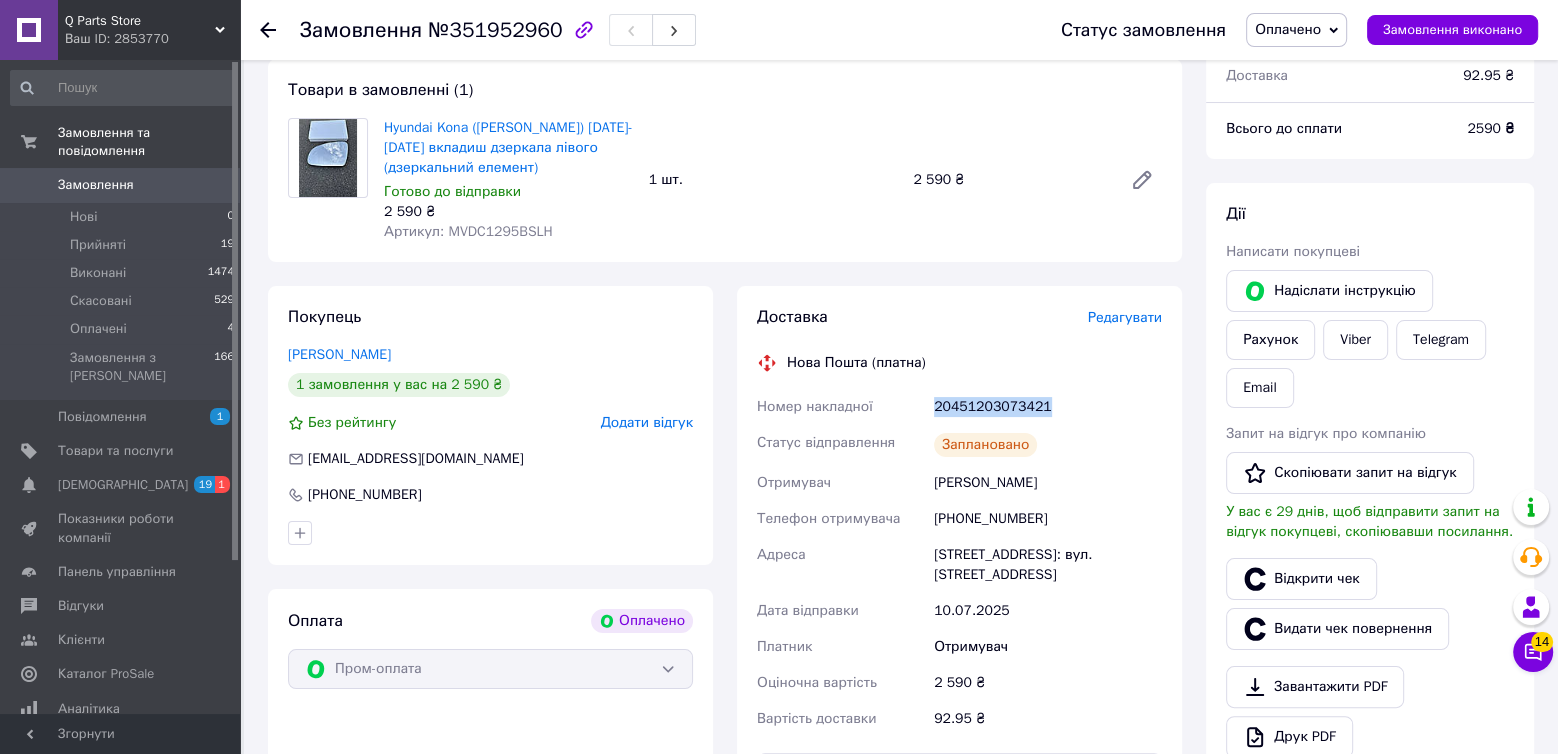 scroll, scrollTop: 196, scrollLeft: 0, axis: vertical 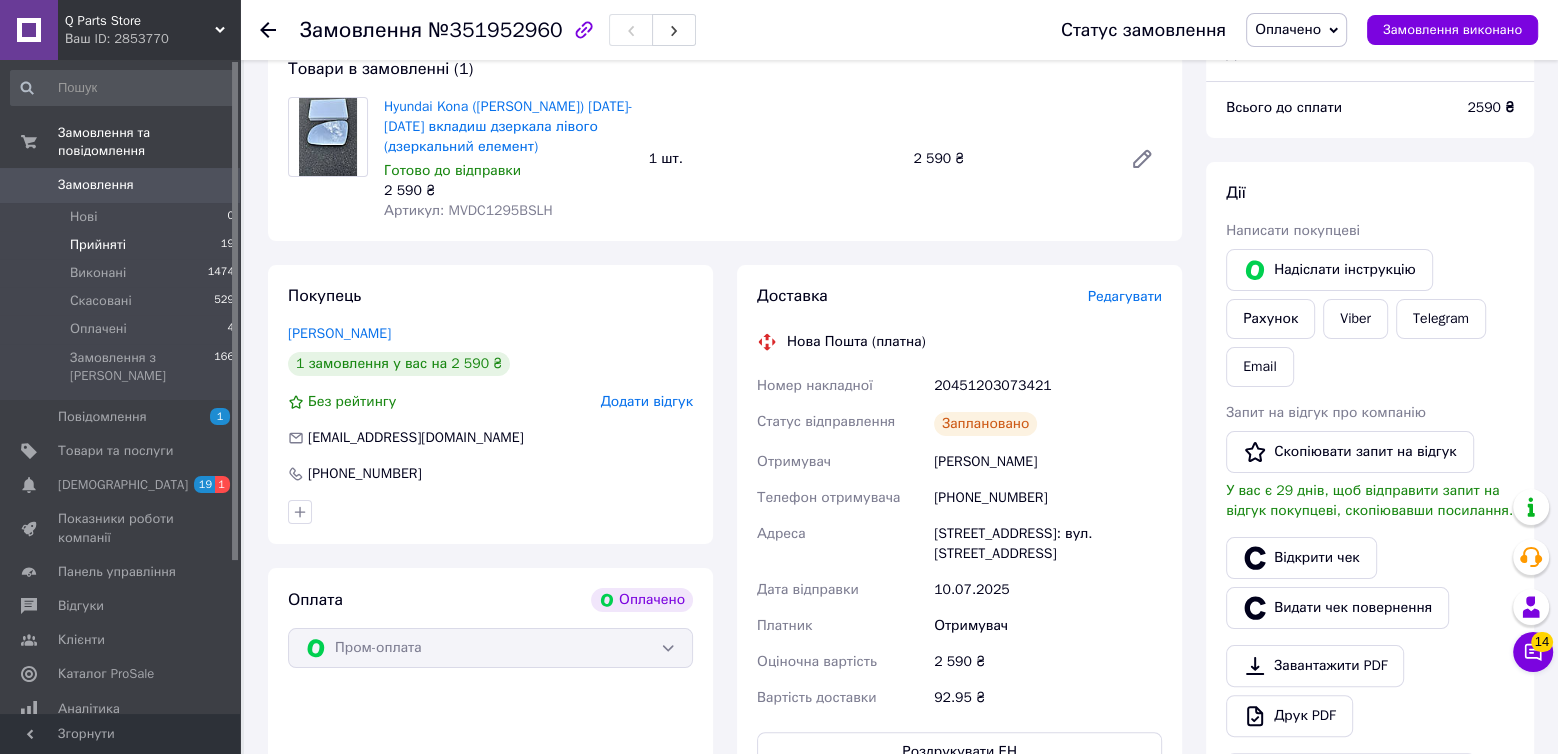 click on "Прийняті" at bounding box center [98, 245] 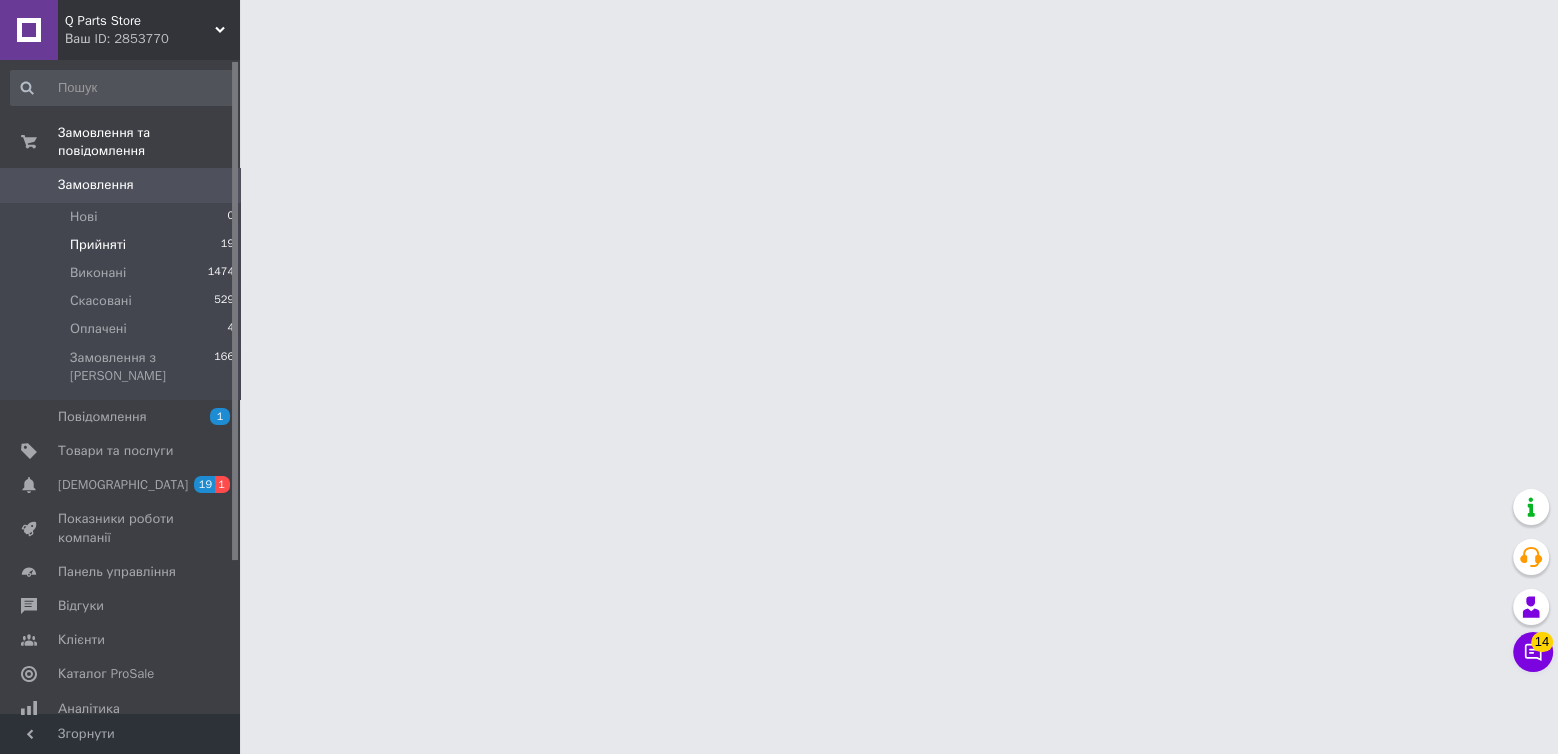 scroll, scrollTop: 0, scrollLeft: 0, axis: both 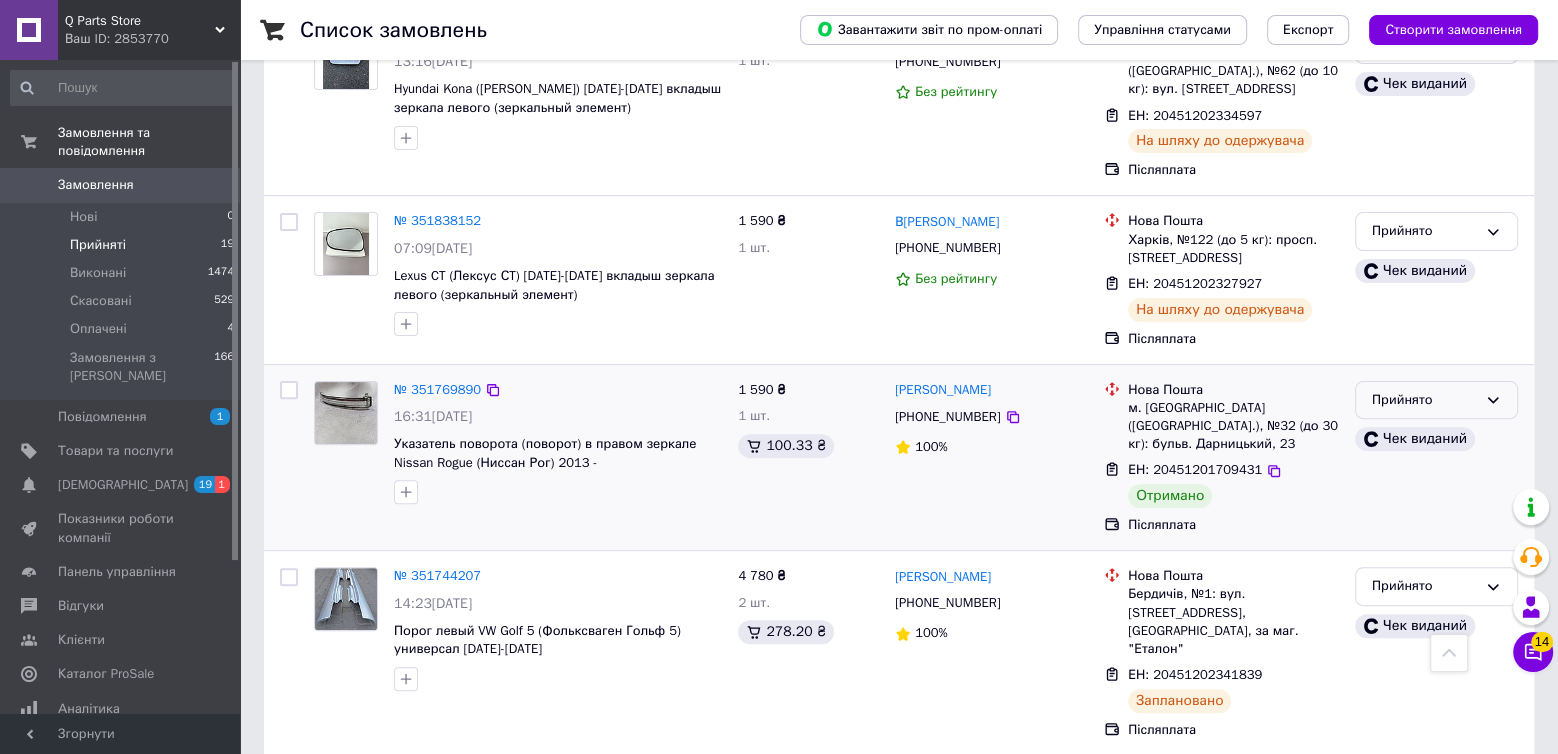 click on "Прийнято" at bounding box center [1424, 400] 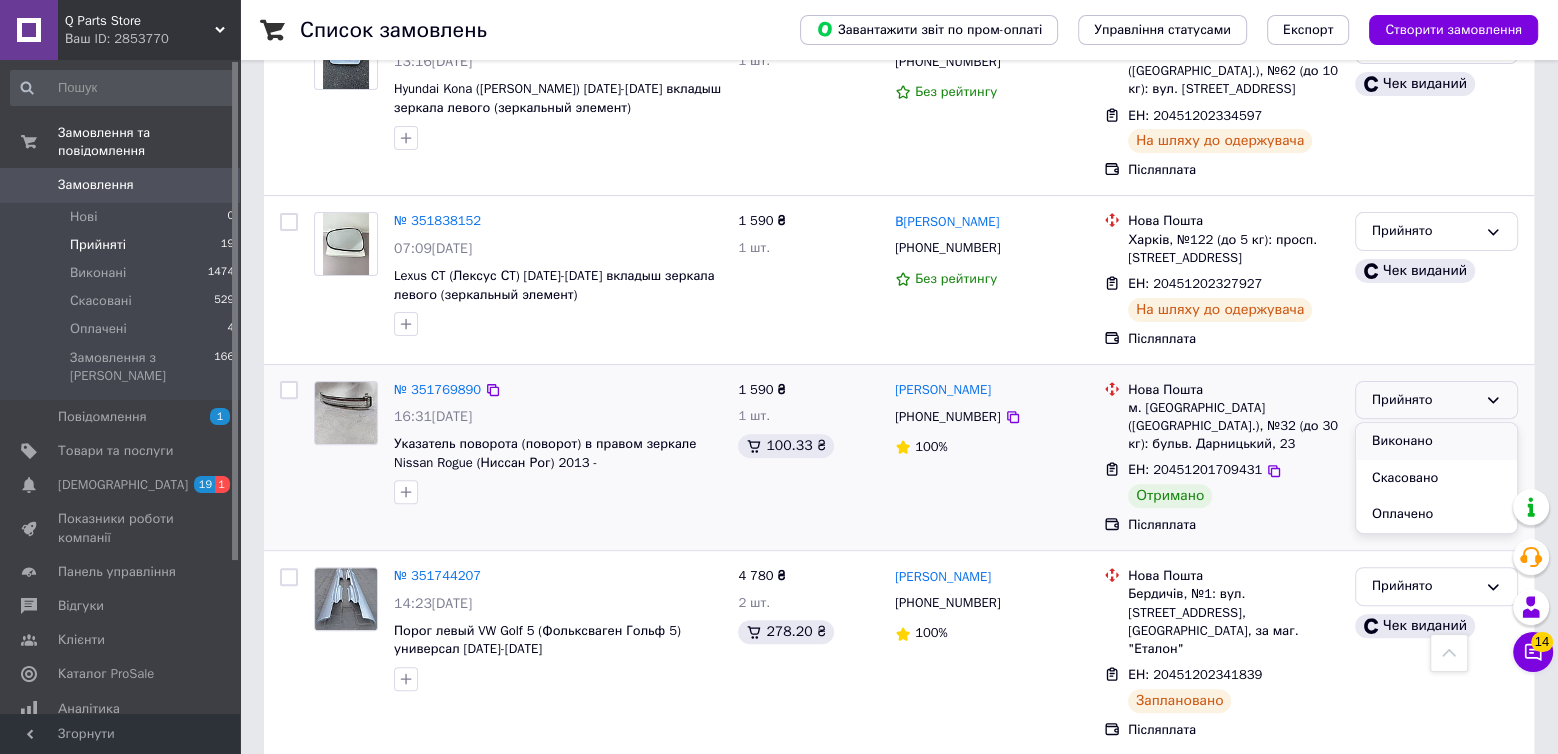 click on "Виконано" at bounding box center (1436, 441) 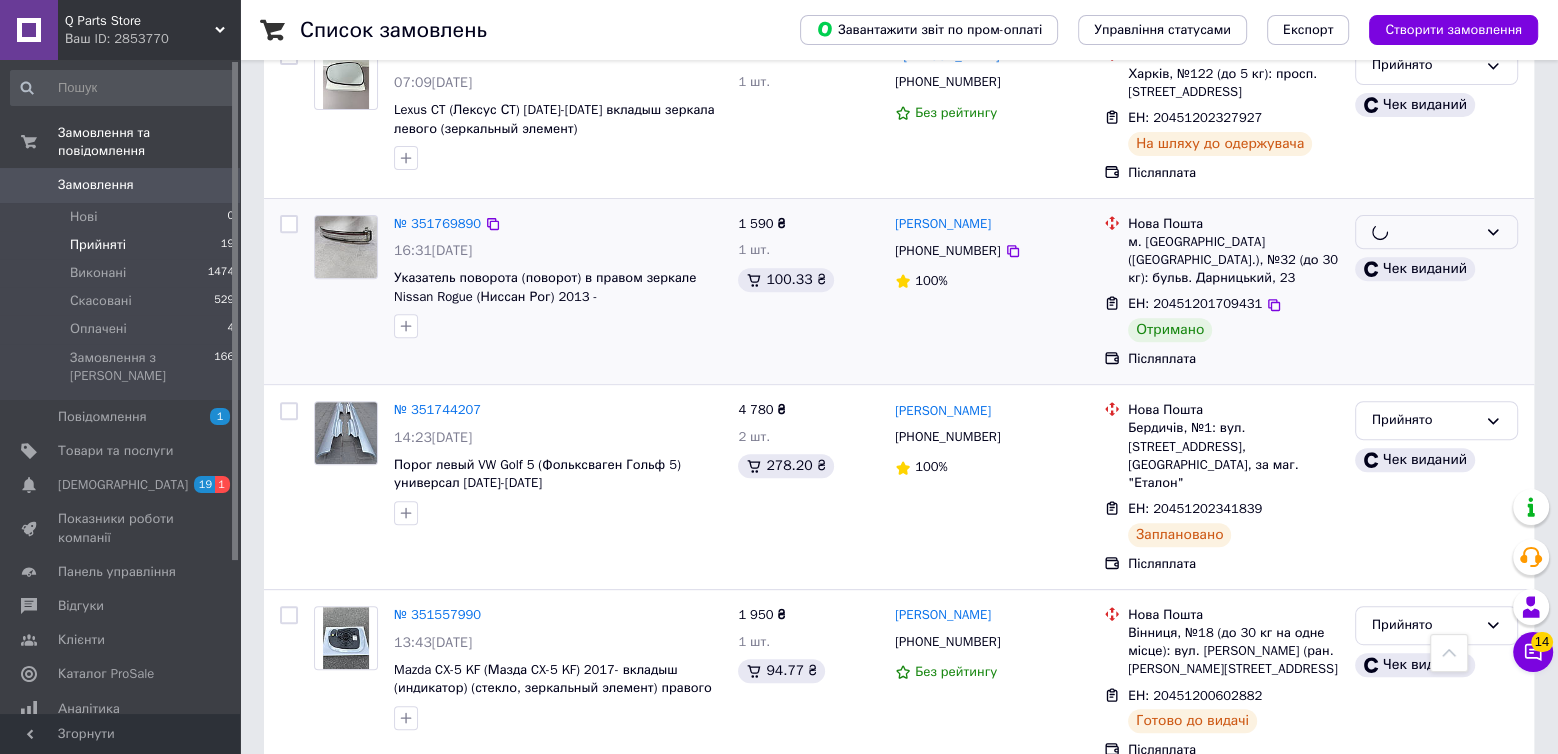 scroll, scrollTop: 652, scrollLeft: 0, axis: vertical 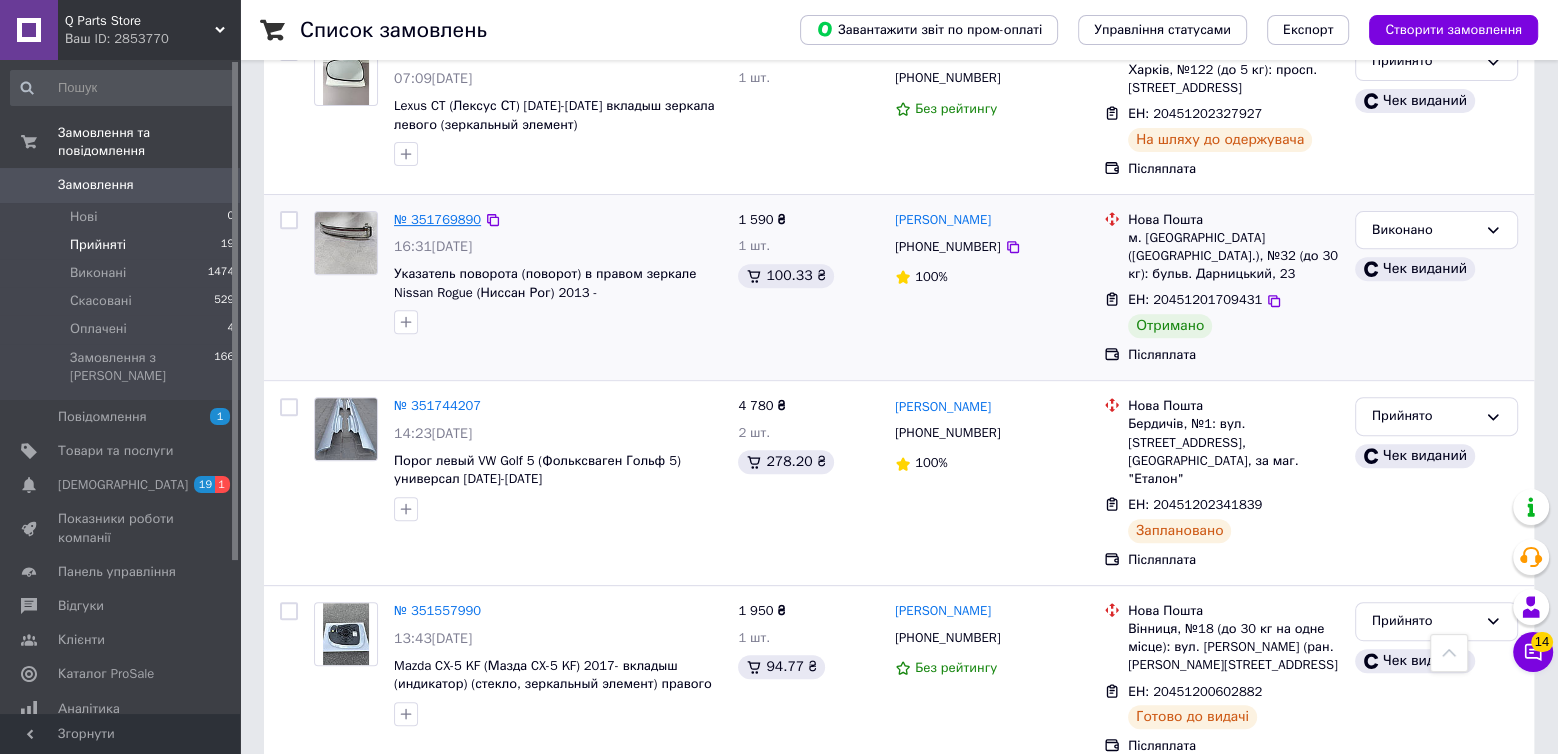 click on "№ 351769890" at bounding box center (437, 219) 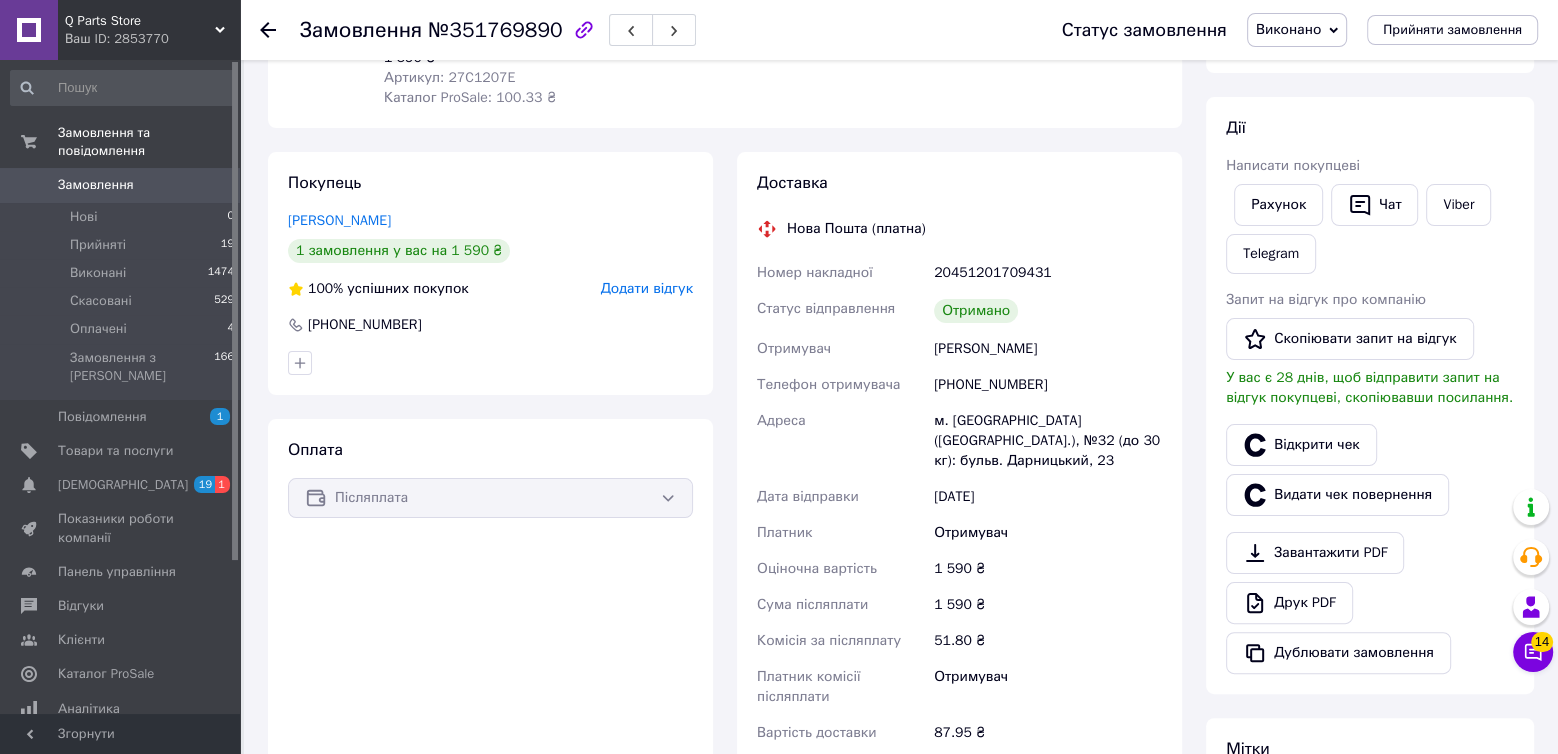 scroll, scrollTop: 0, scrollLeft: 0, axis: both 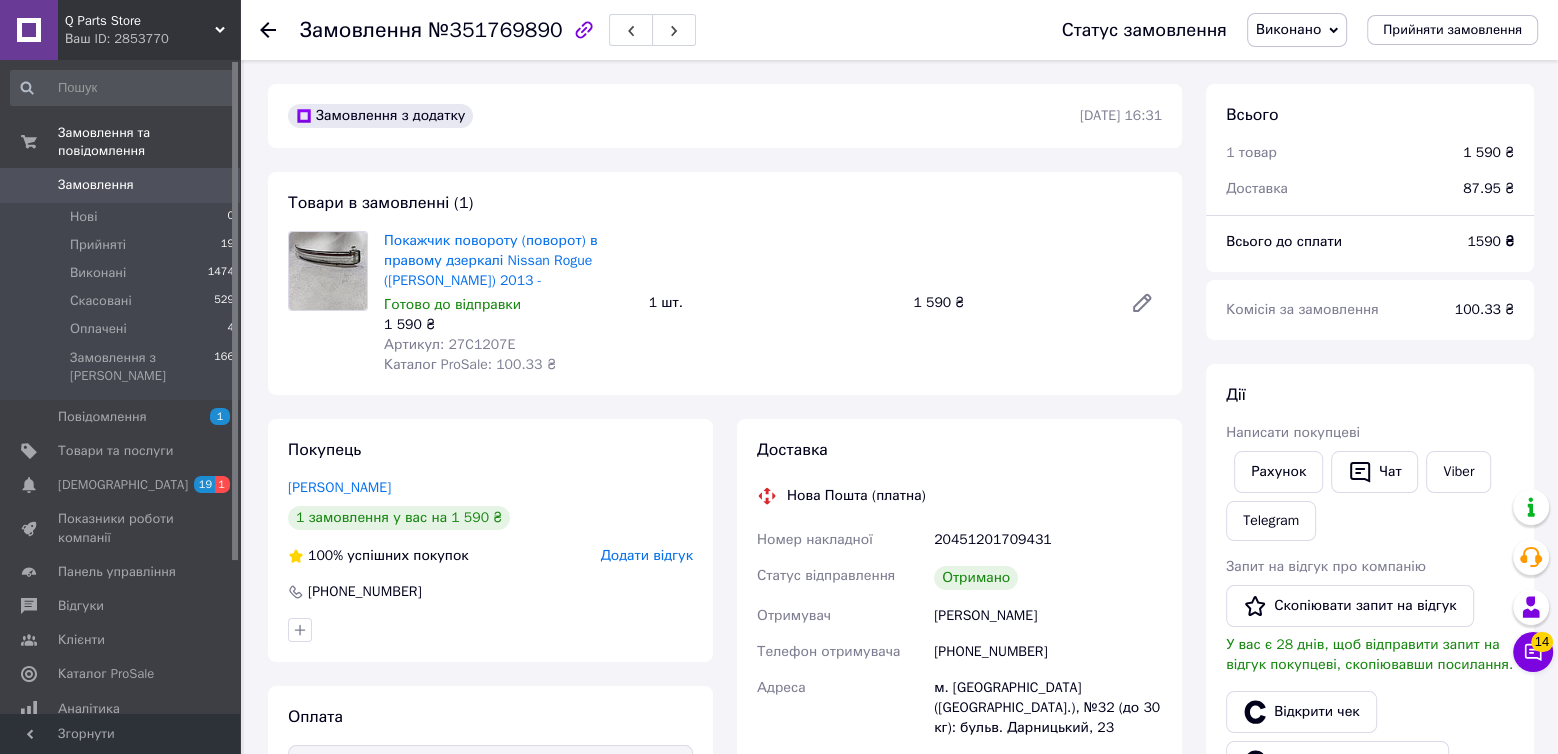 click on "Артикул: 27C1207E" at bounding box center [449, 344] 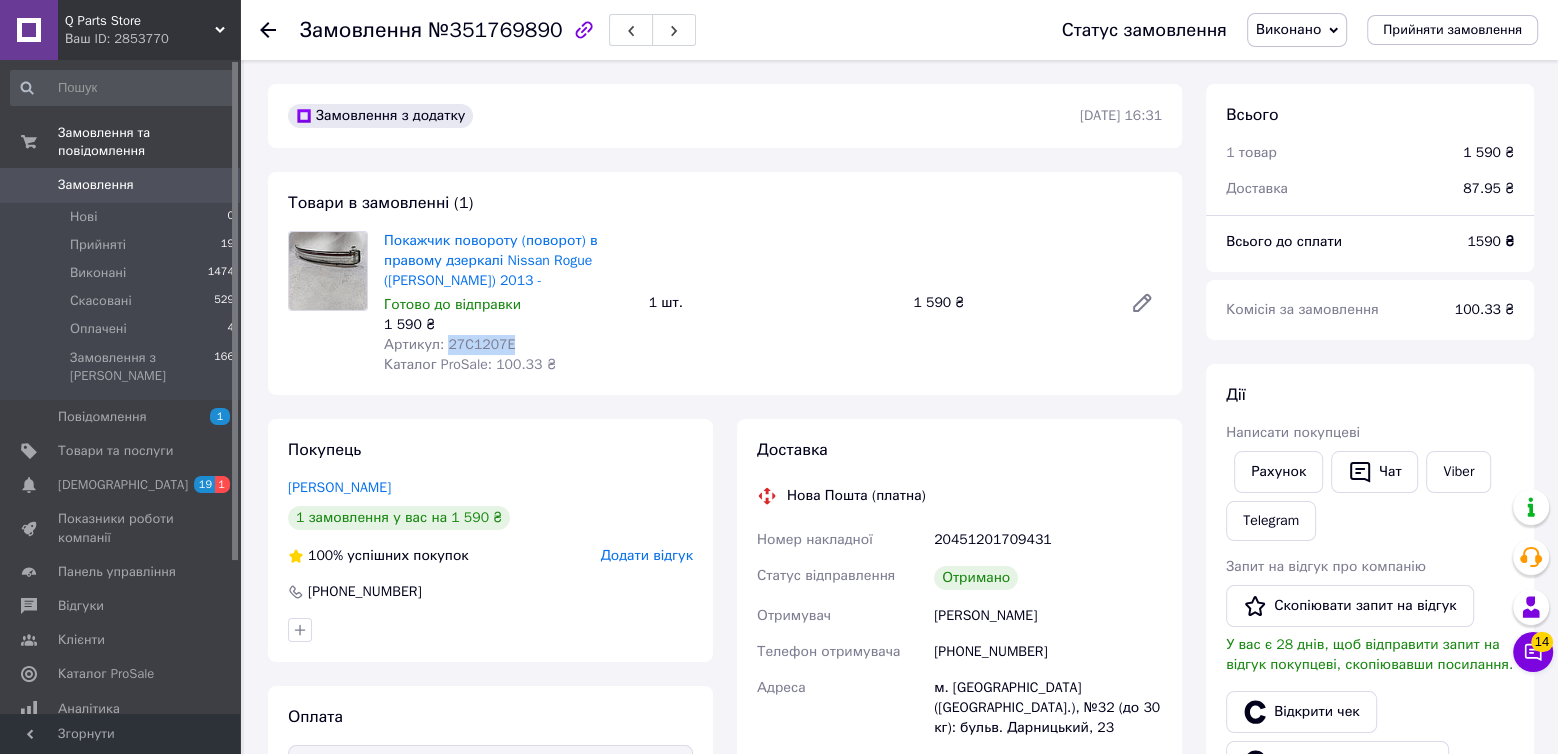 click on "Артикул: 27C1207E" at bounding box center (449, 344) 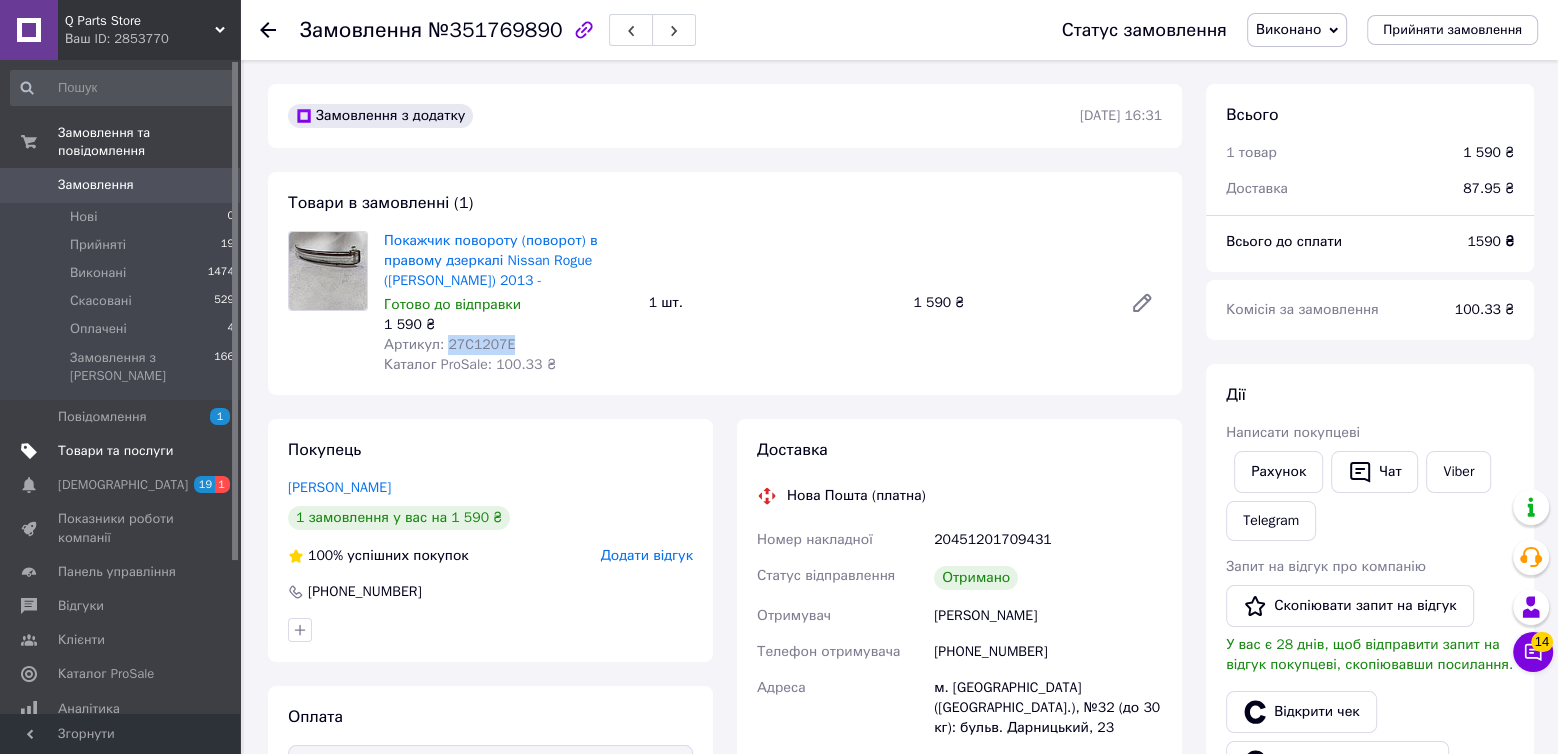click on "Товари та послуги" at bounding box center [115, 451] 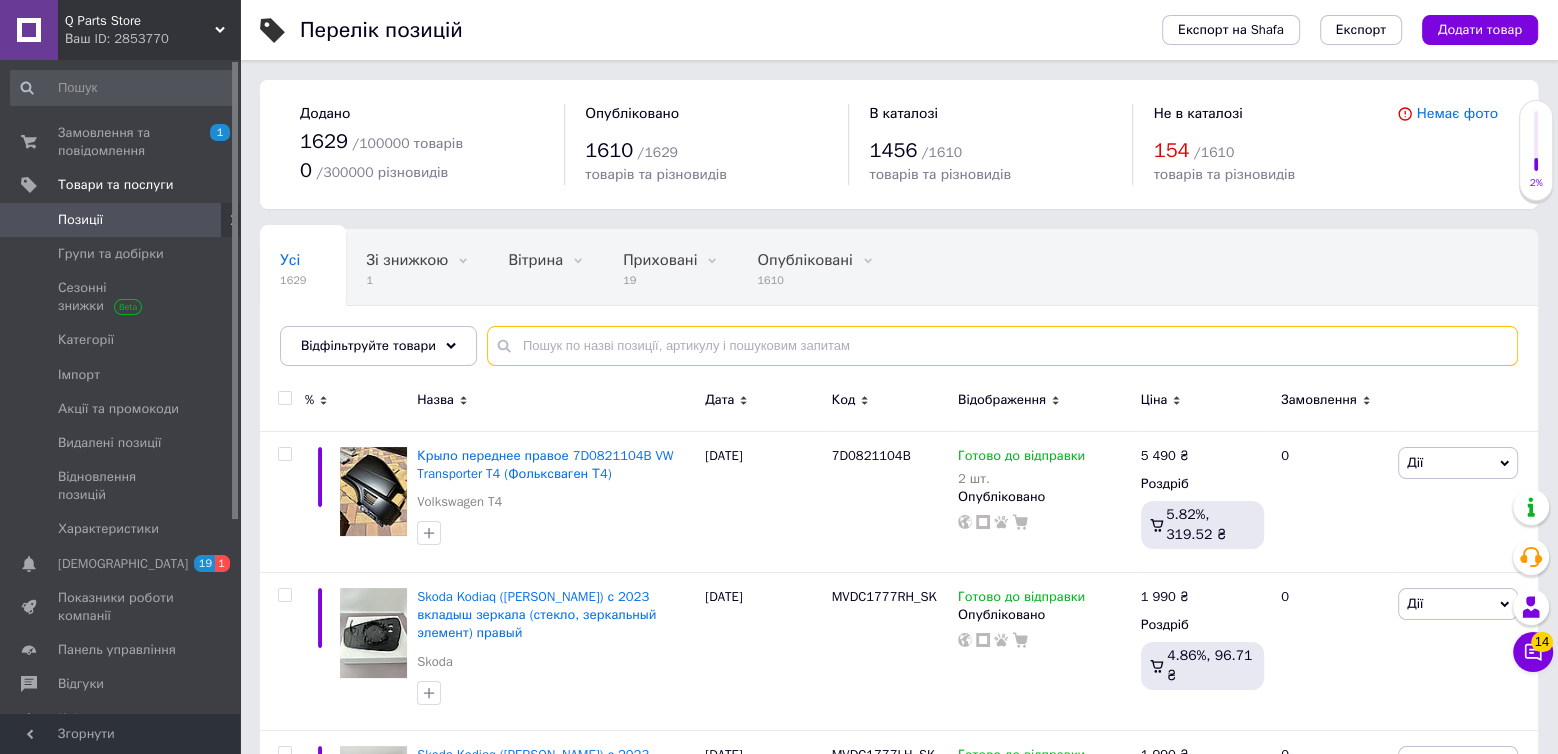 click at bounding box center [1002, 346] 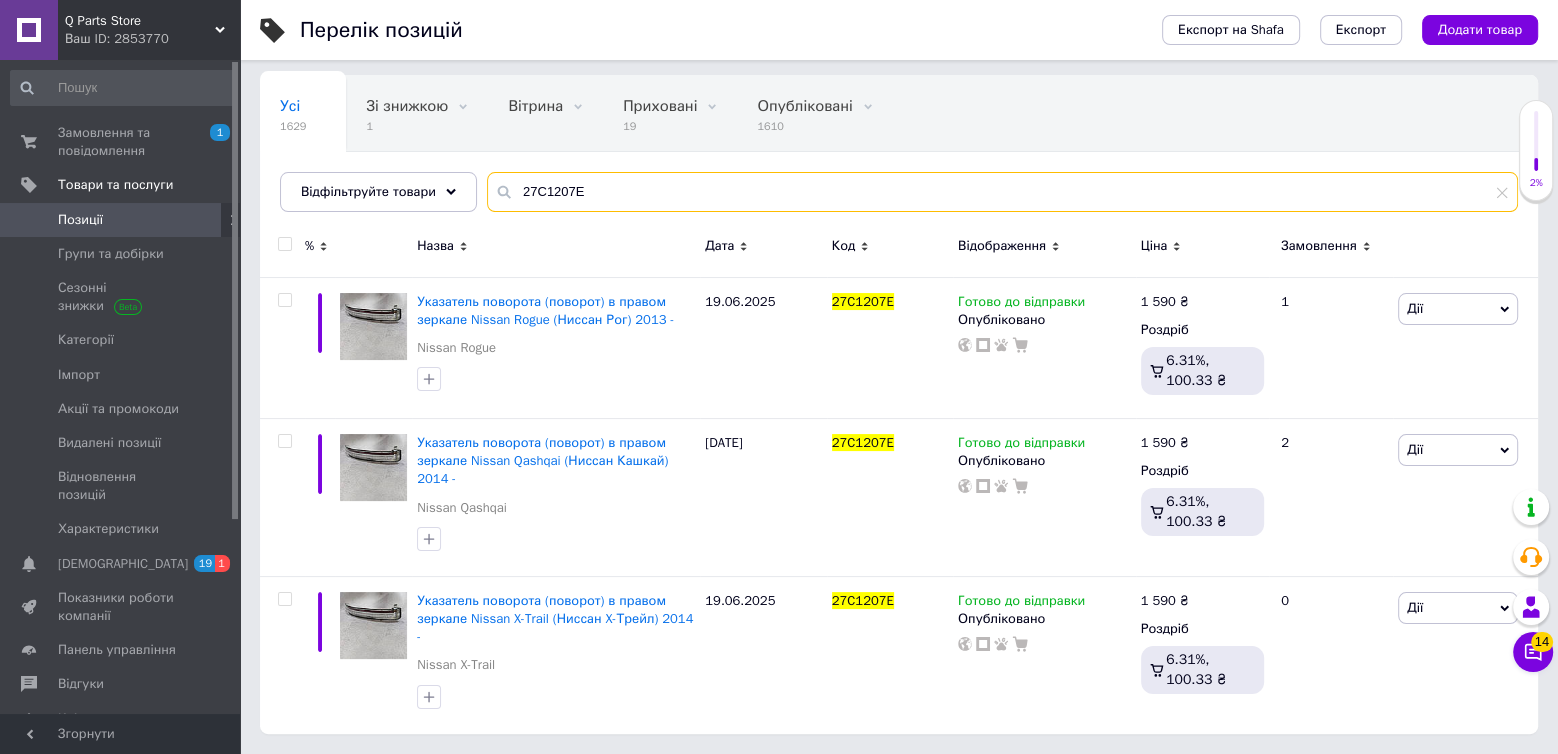 scroll, scrollTop: 150, scrollLeft: 0, axis: vertical 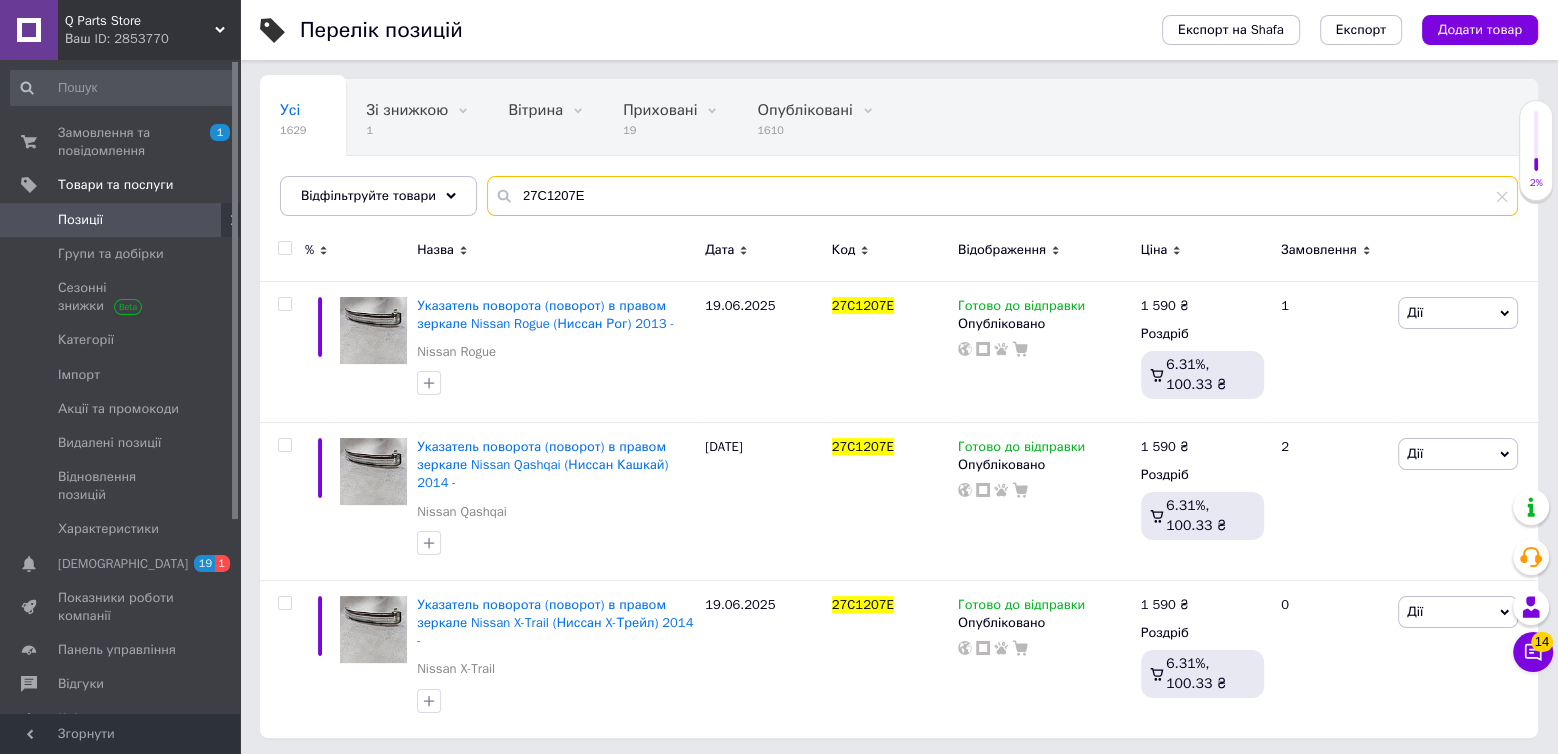 type on "27C1207E" 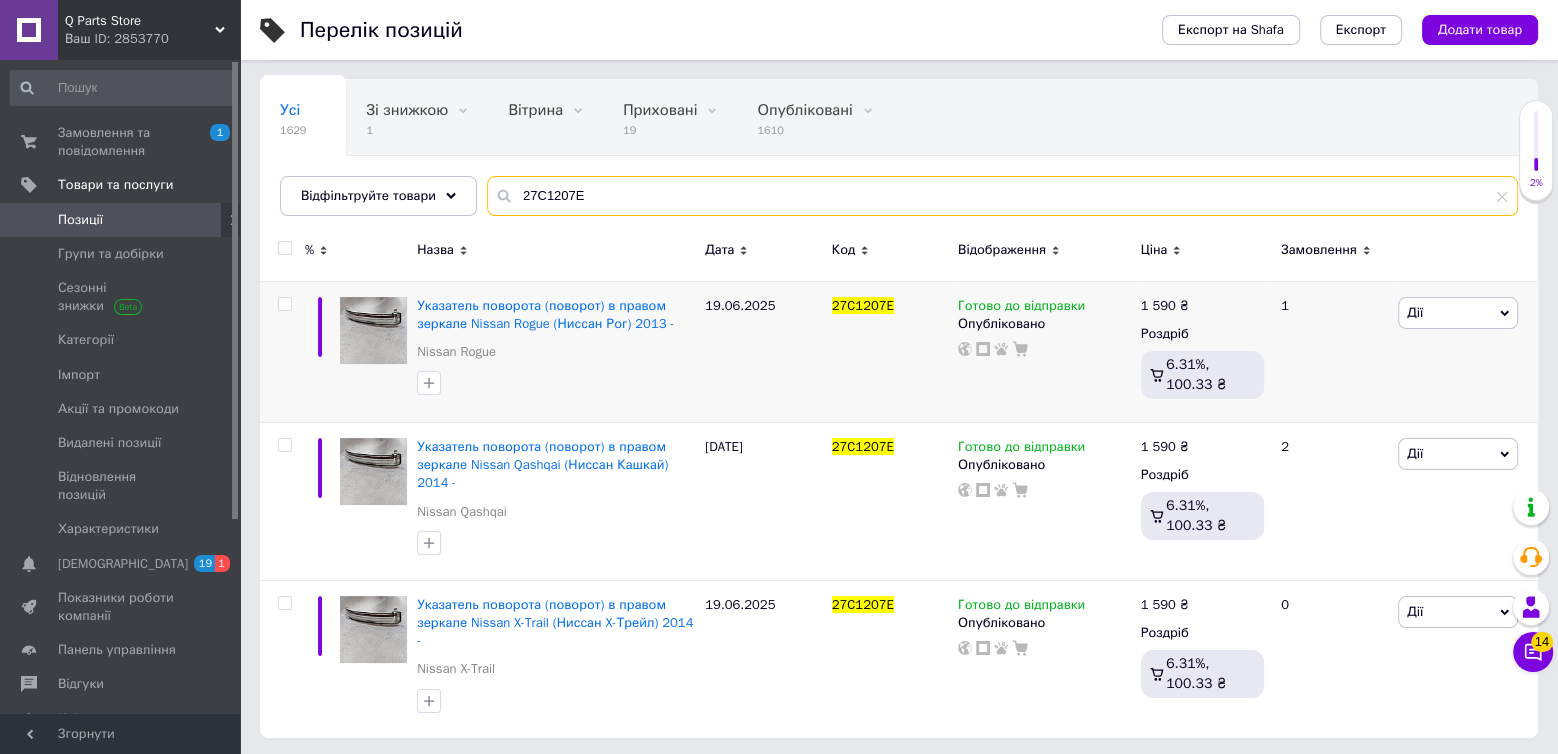 scroll, scrollTop: 166, scrollLeft: 0, axis: vertical 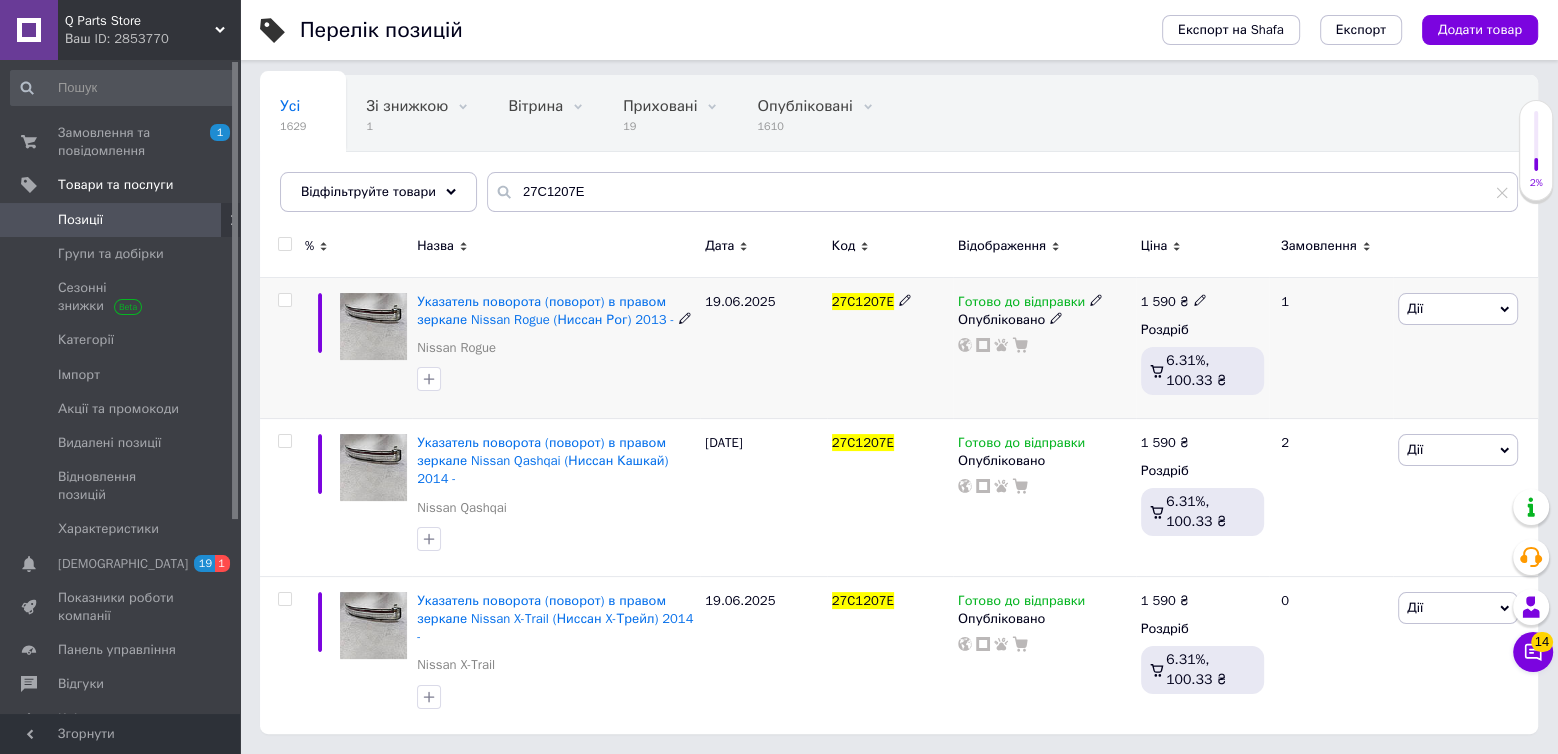 click on "Опубліковано" at bounding box center (1044, 320) 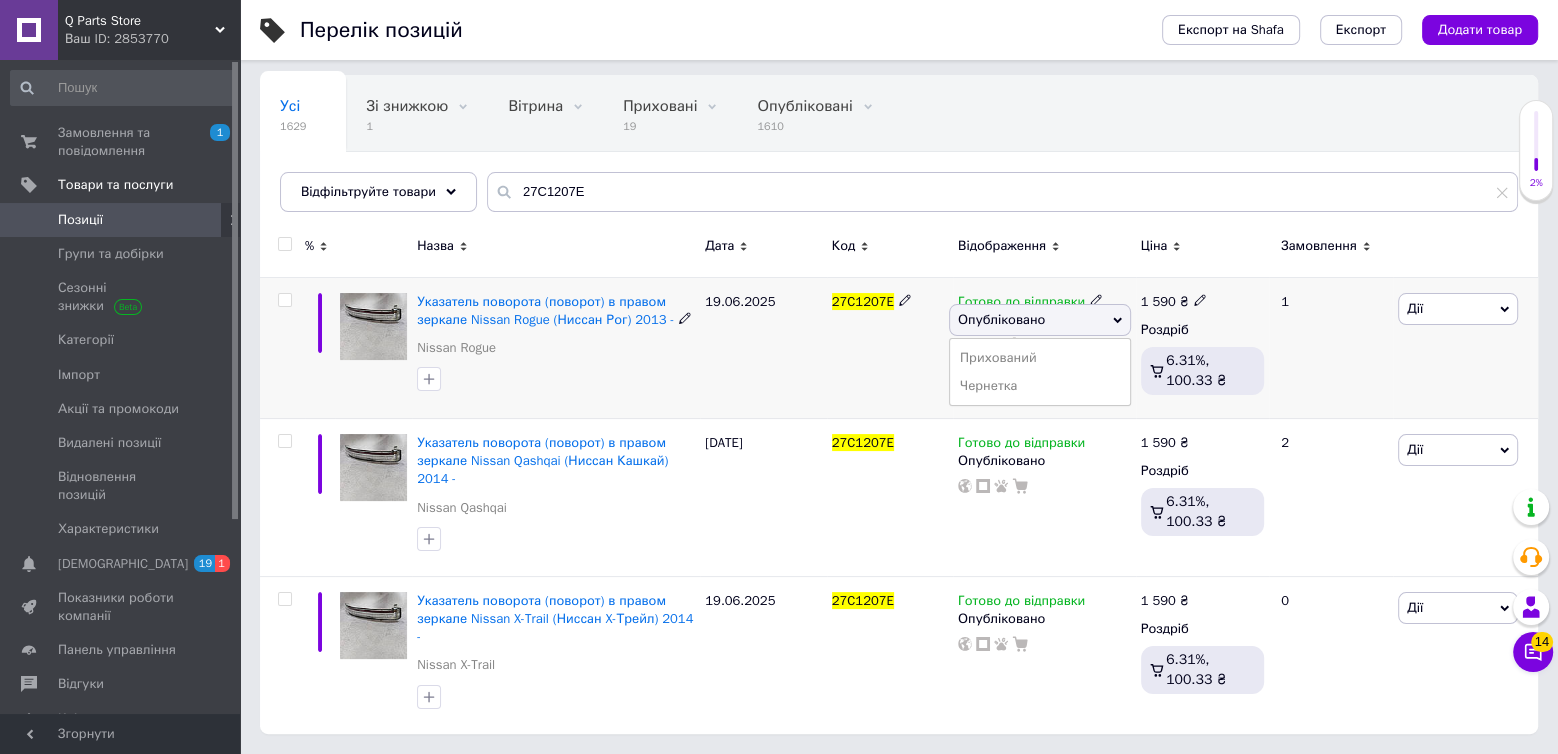 drag, startPoint x: 868, startPoint y: 347, endPoint x: 882, endPoint y: 347, distance: 14 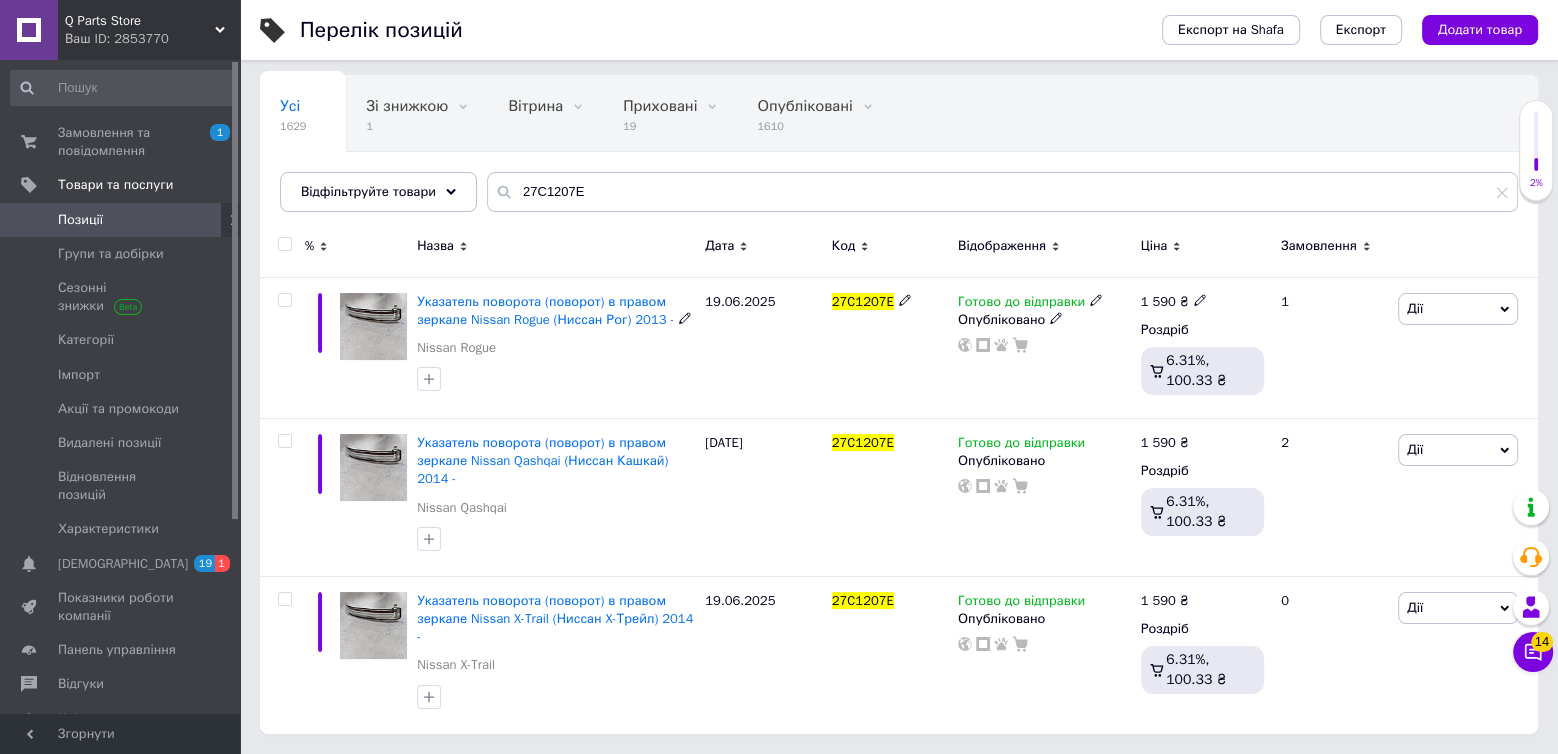 click on "Готово до відправки" at bounding box center (1021, 304) 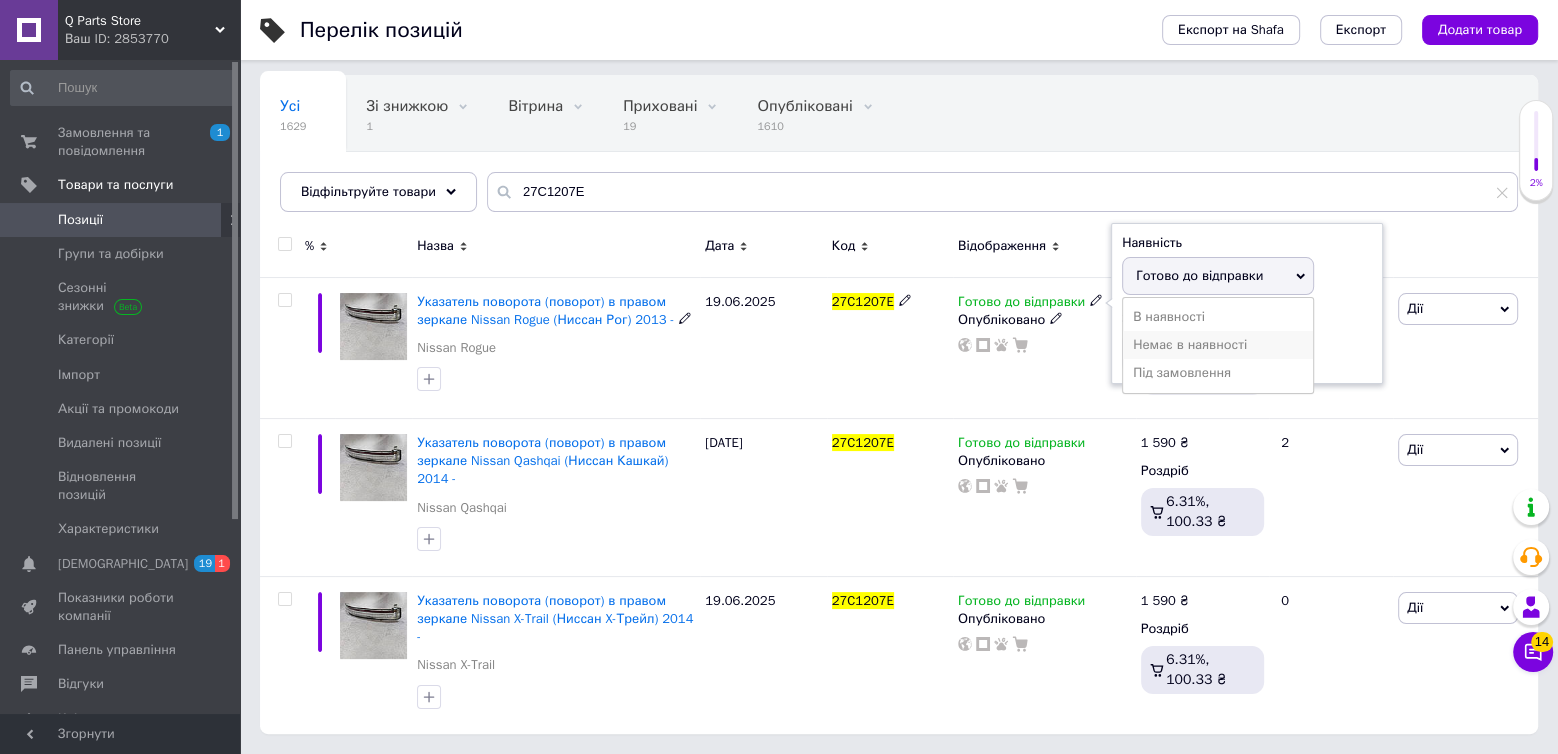 click on "Немає в наявності" at bounding box center (1218, 345) 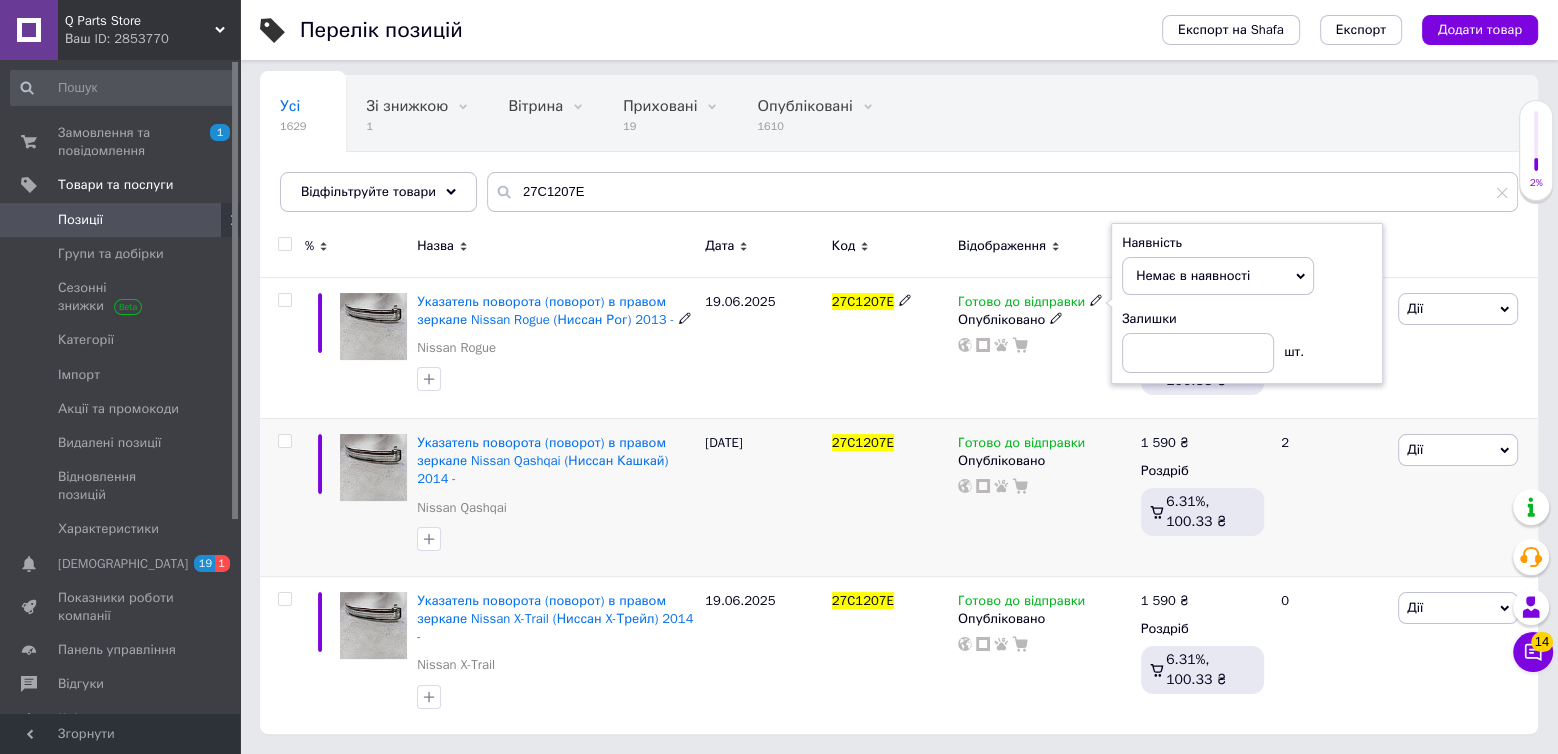 scroll, scrollTop: 150, scrollLeft: 0, axis: vertical 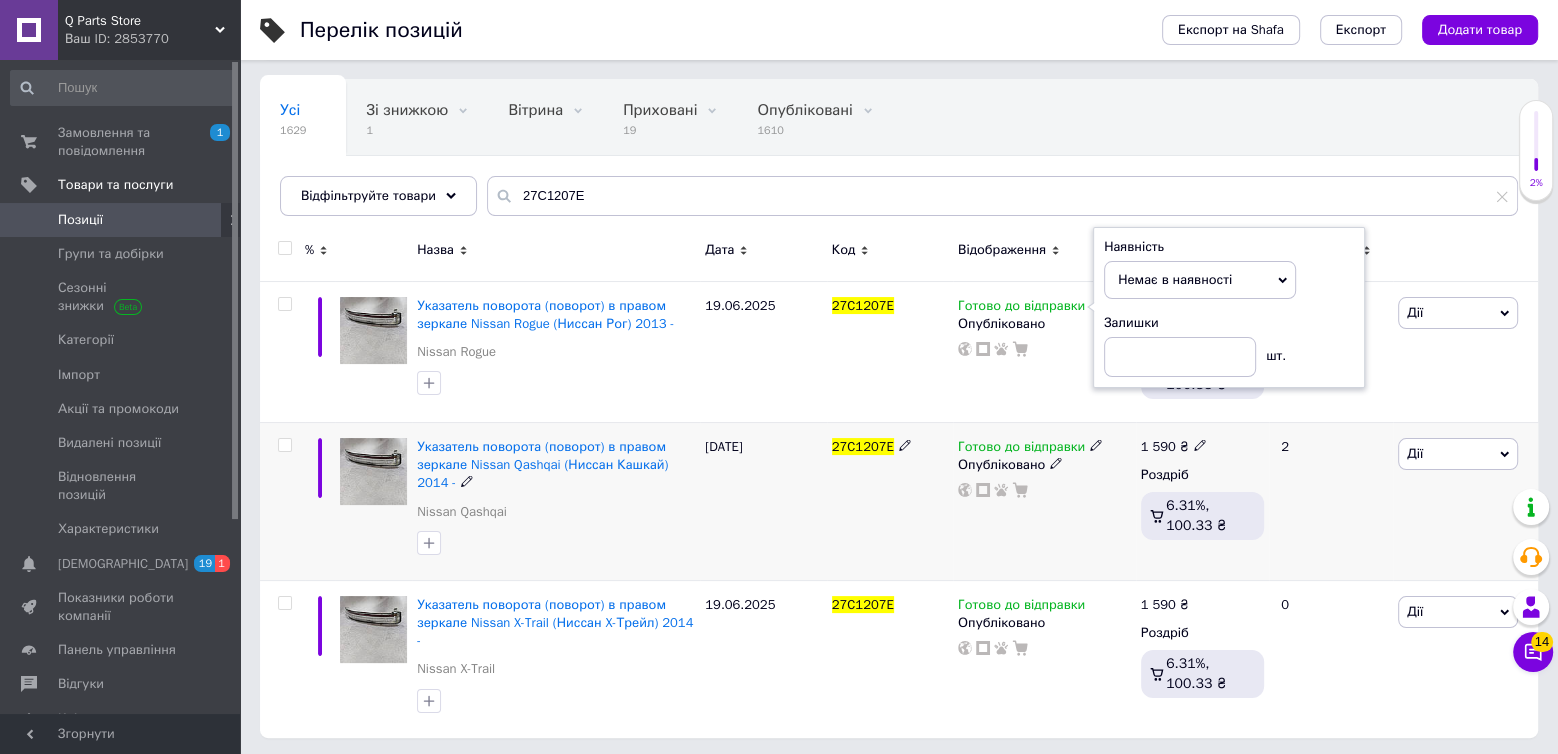 click on "Готово до відправки" at bounding box center [1021, 449] 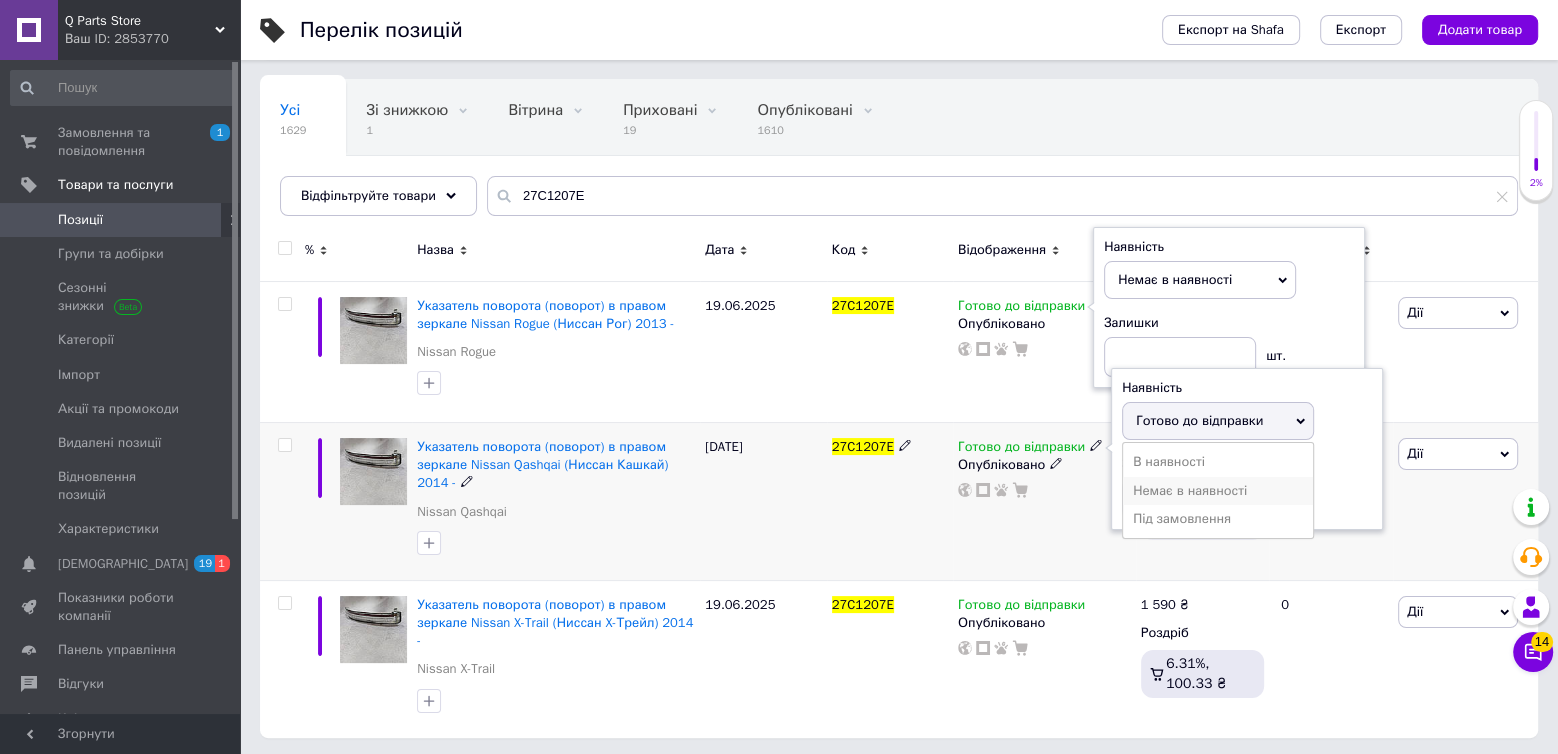 click on "Немає в наявності" at bounding box center [1218, 491] 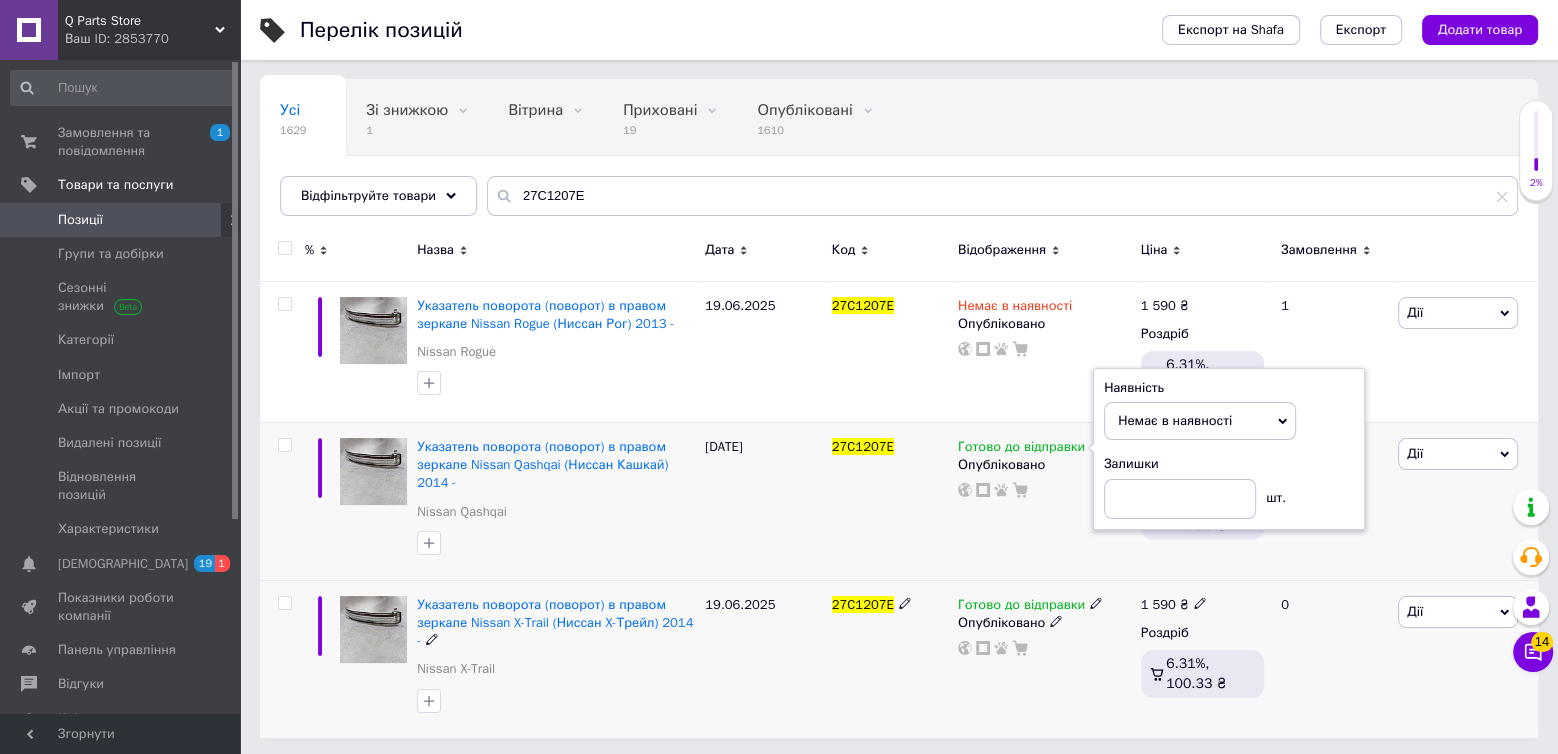 click on "Готово до відправки" at bounding box center (1021, 607) 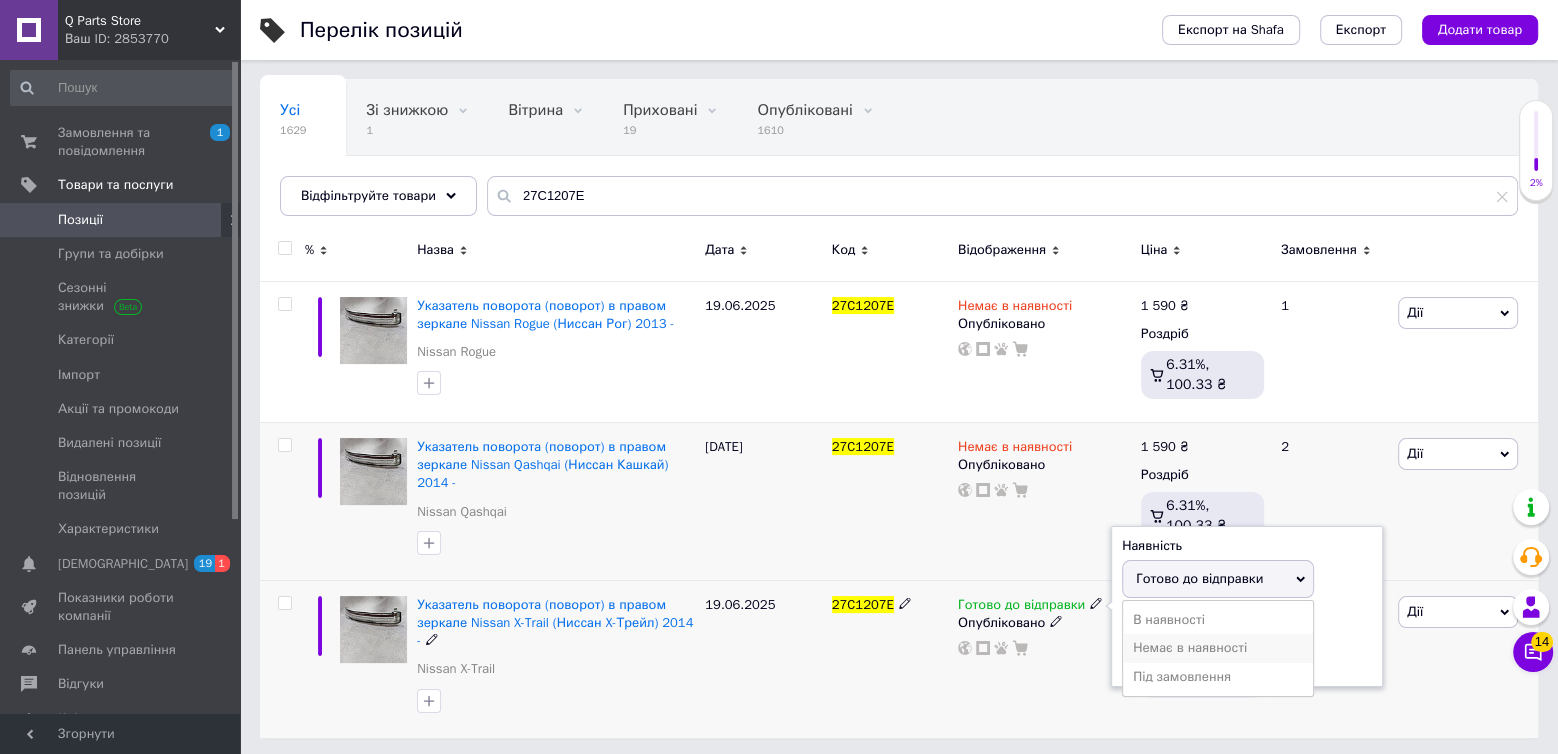 click on "Немає в наявності" at bounding box center (1218, 648) 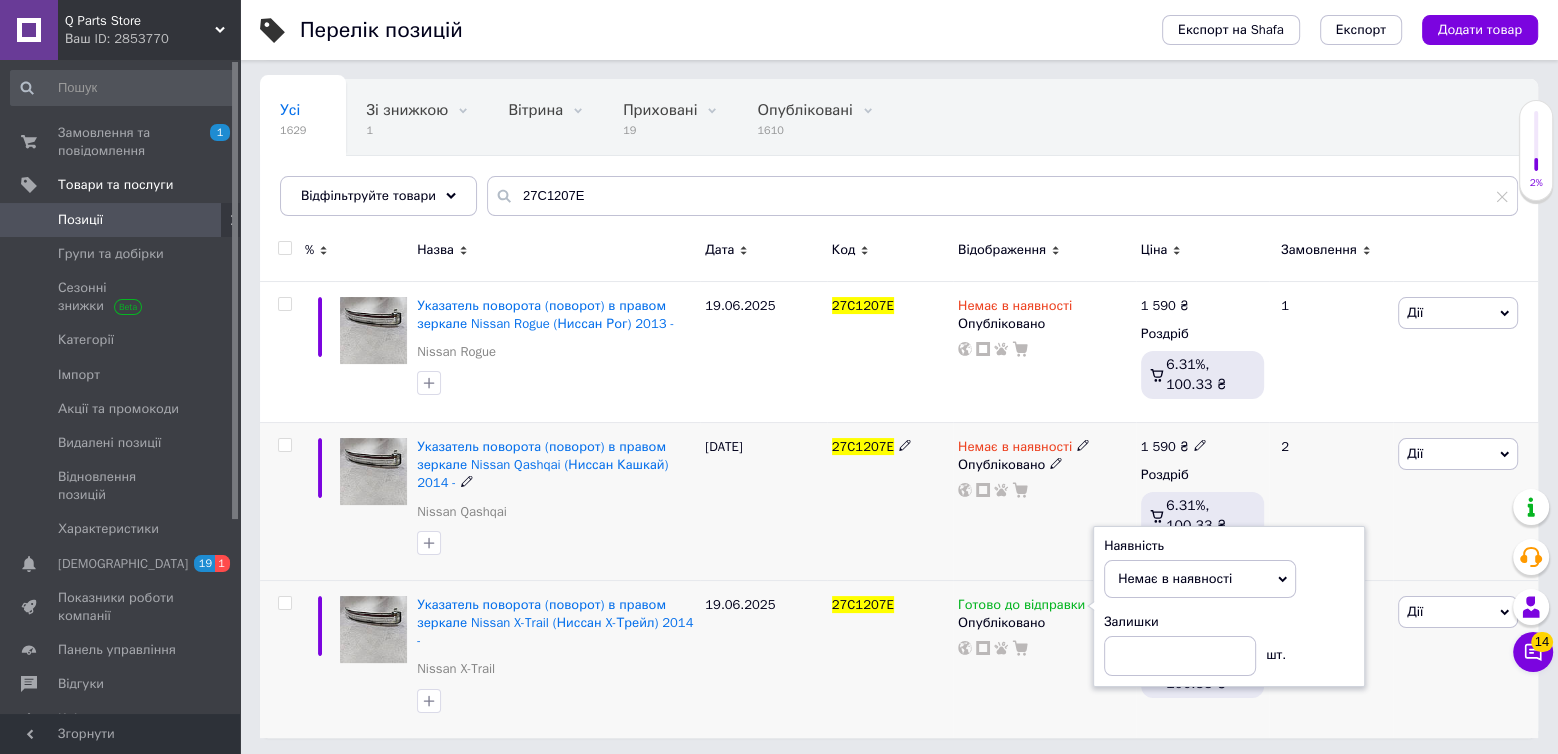 click on "[DATE]" at bounding box center (763, 502) 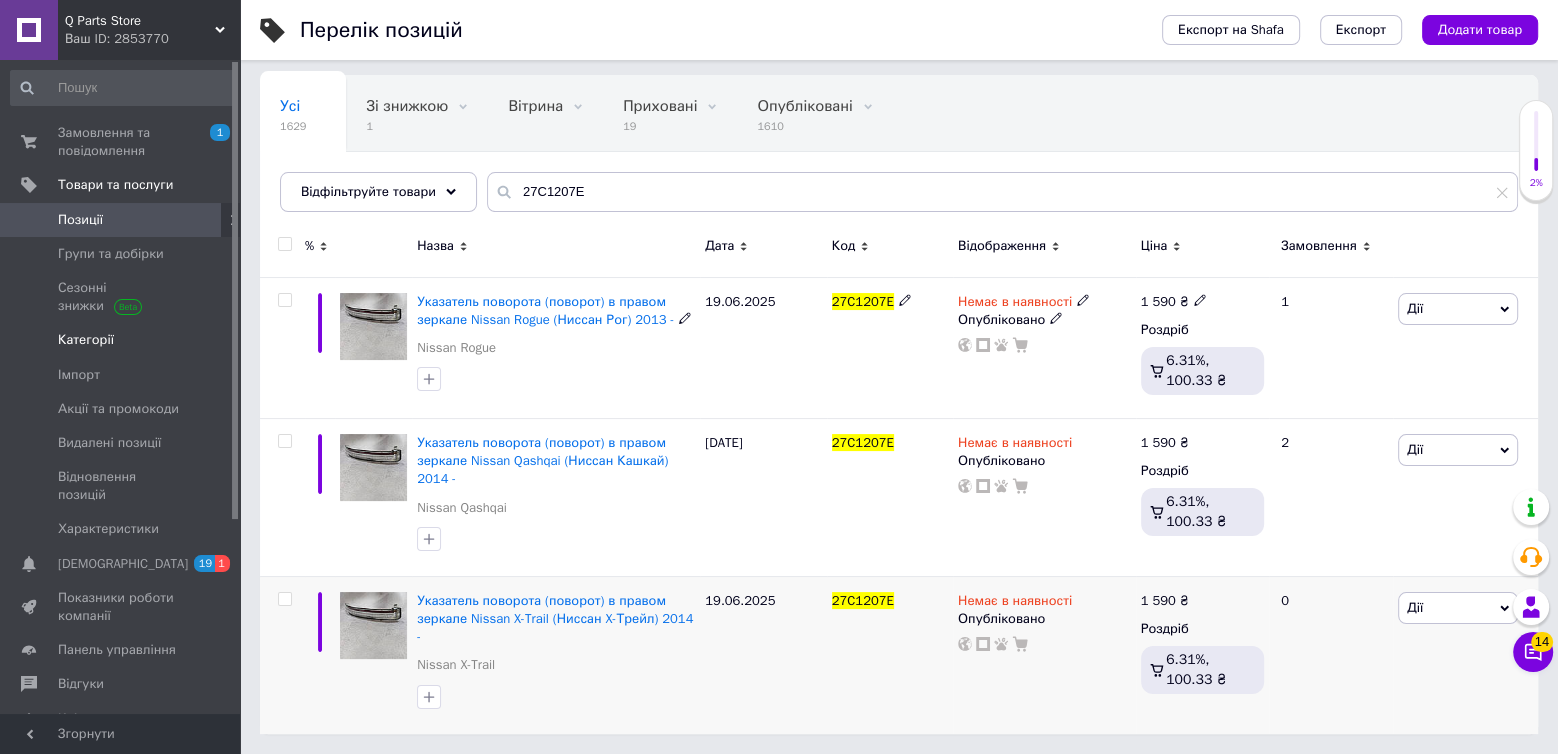 scroll, scrollTop: 150, scrollLeft: 0, axis: vertical 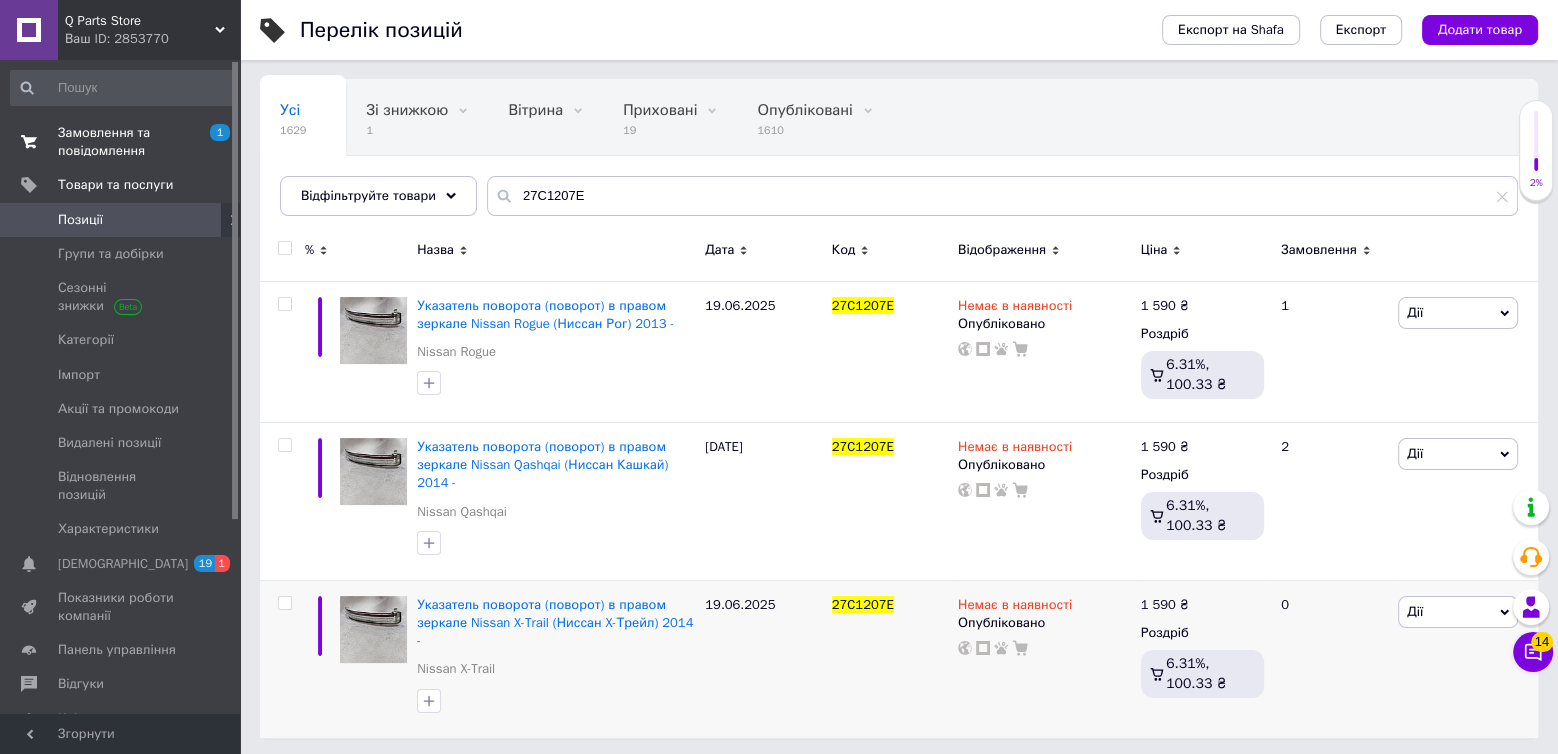 click on "Замовлення та повідомлення" at bounding box center (121, 142) 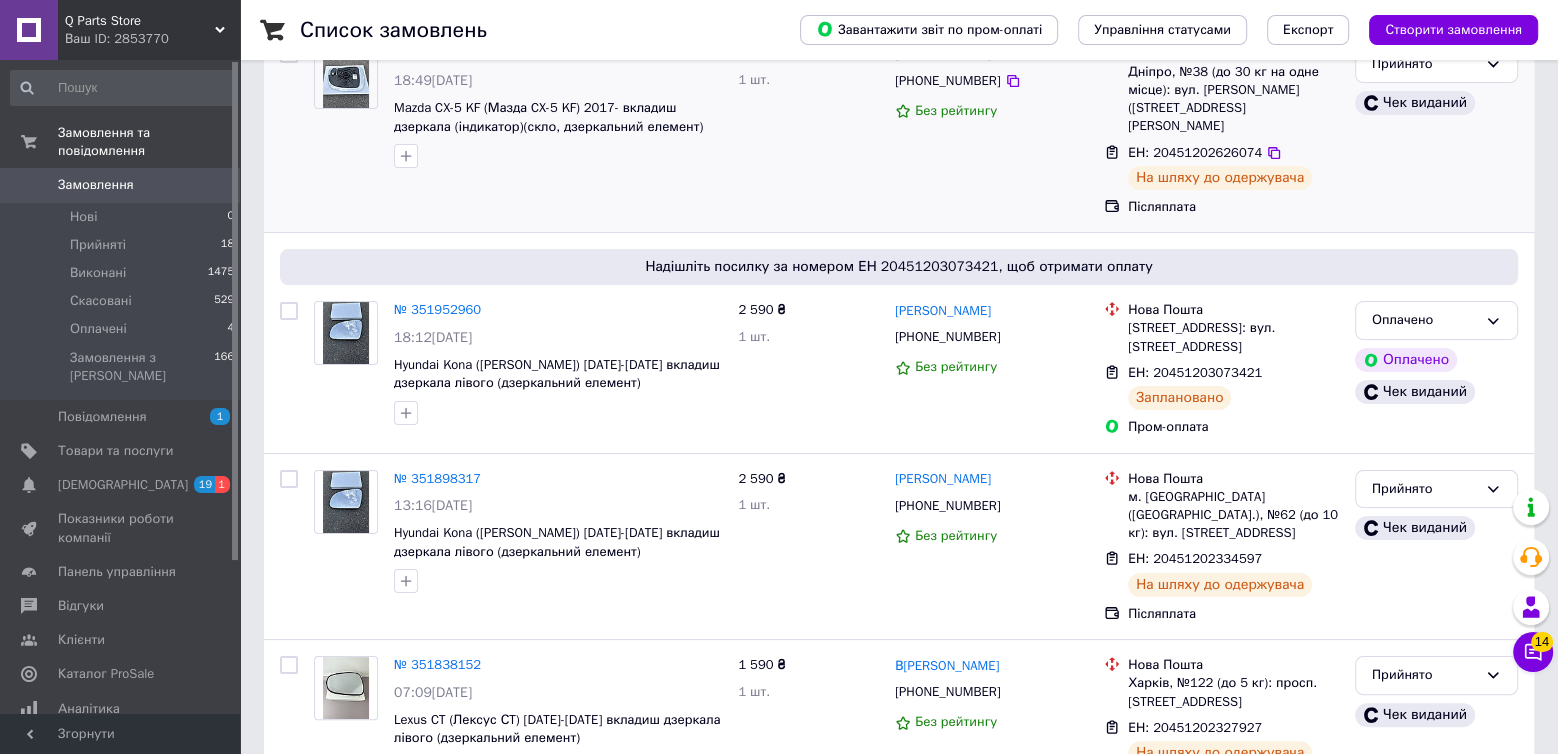 scroll, scrollTop: 210, scrollLeft: 0, axis: vertical 